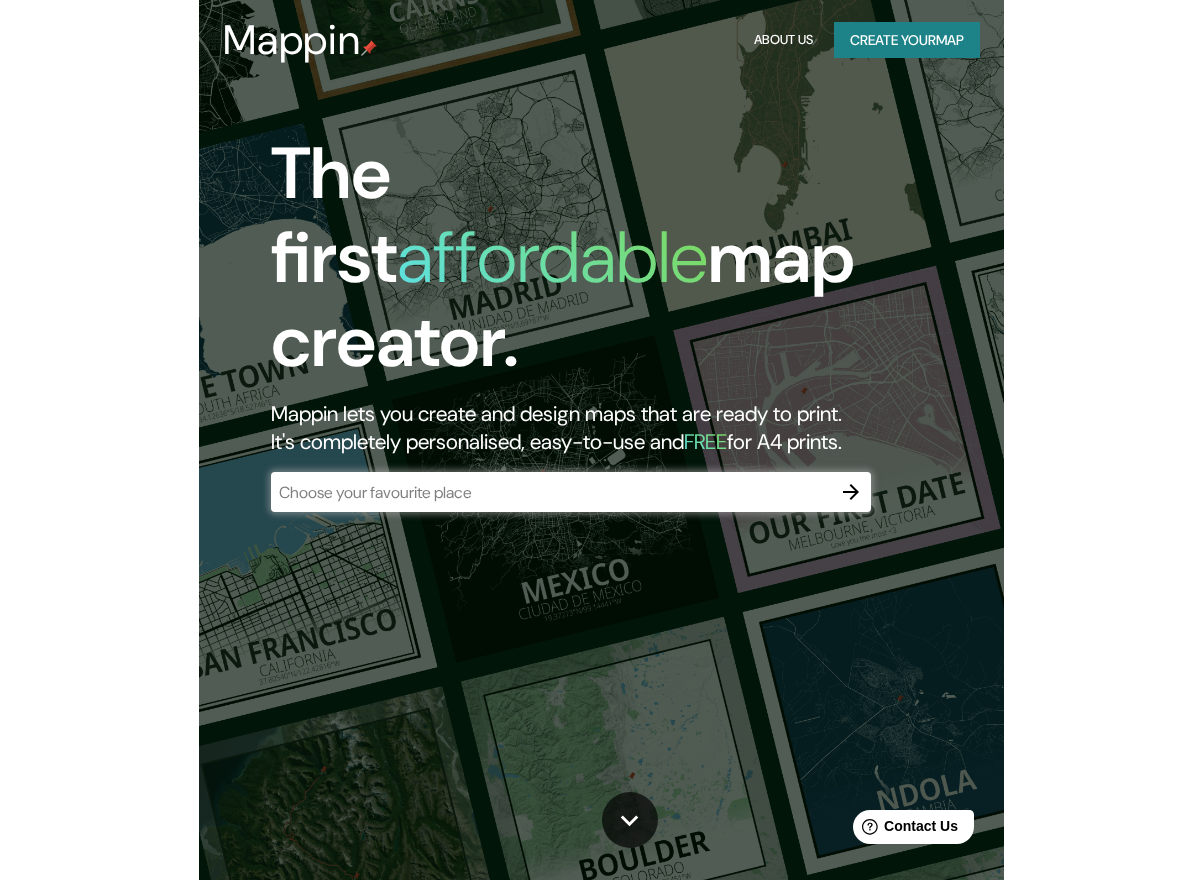 scroll, scrollTop: 0, scrollLeft: 0, axis: both 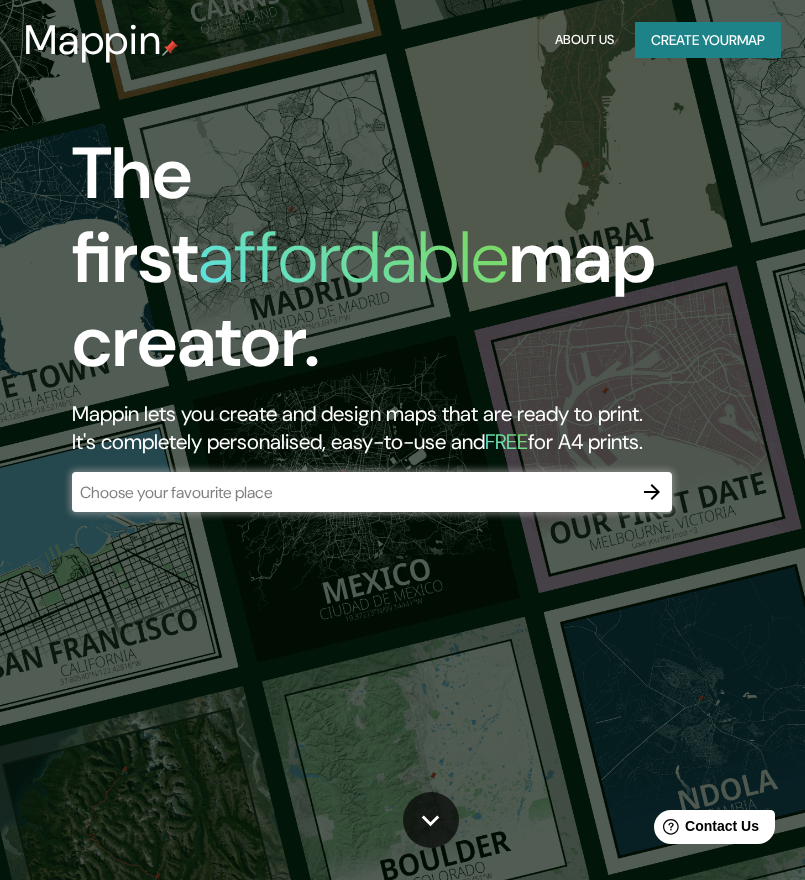 click on "The first  affordable  map creator. Mappin lets you create and design maps that are ready to print. It's completely personalised, easy-to-use and  FREE  for A4 prints. ​" at bounding box center (402, 440) 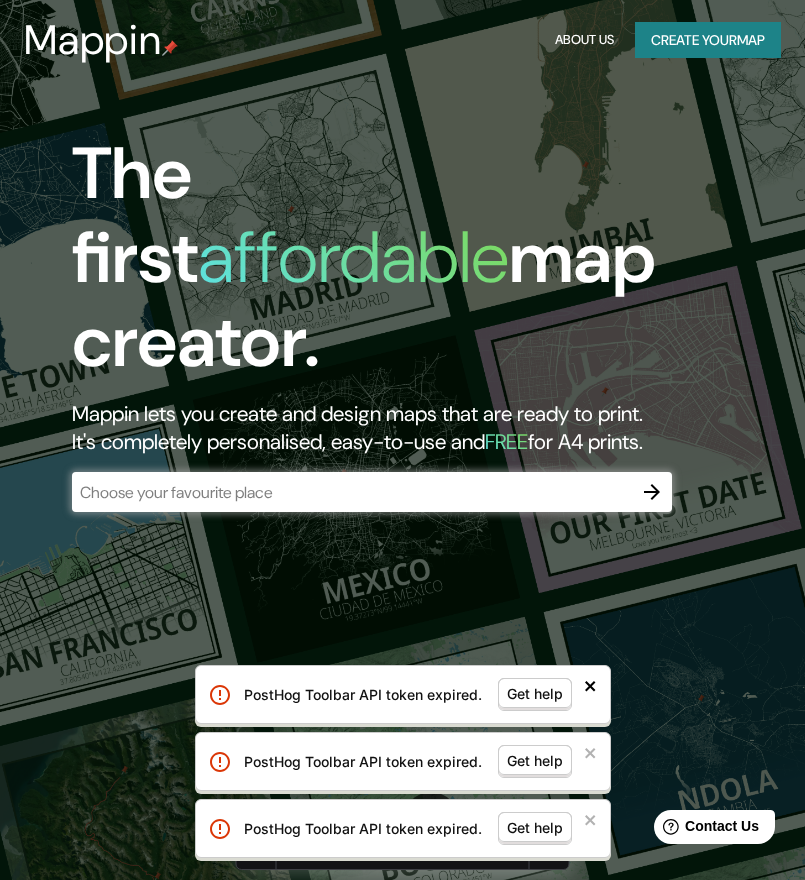 click 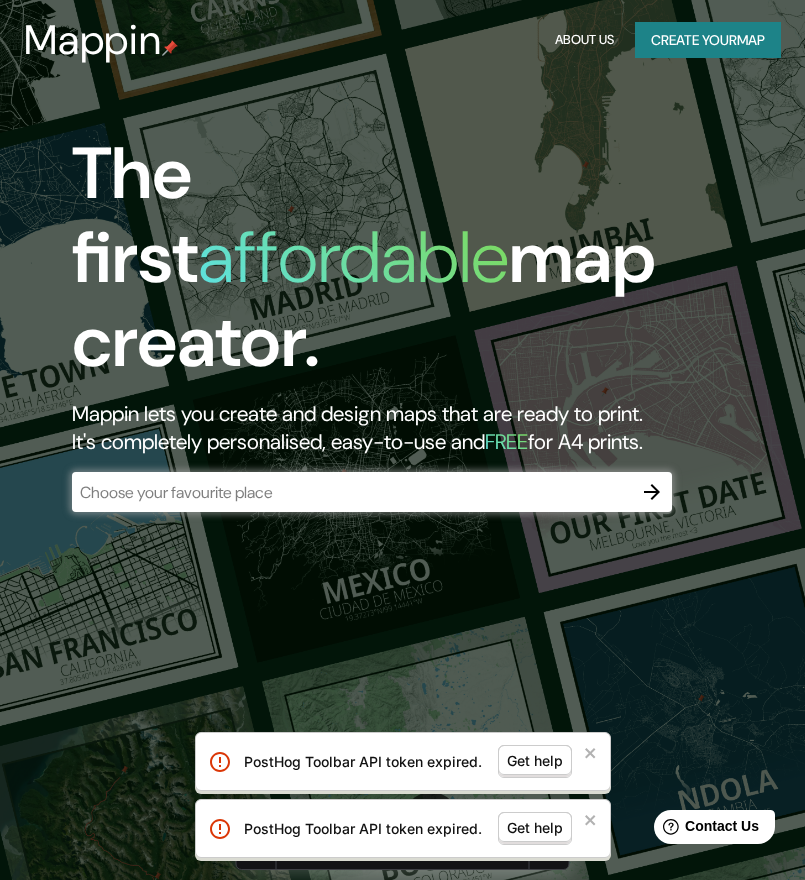 click on "PostHog Toolbar API token expired. Get help" at bounding box center (403, 761) 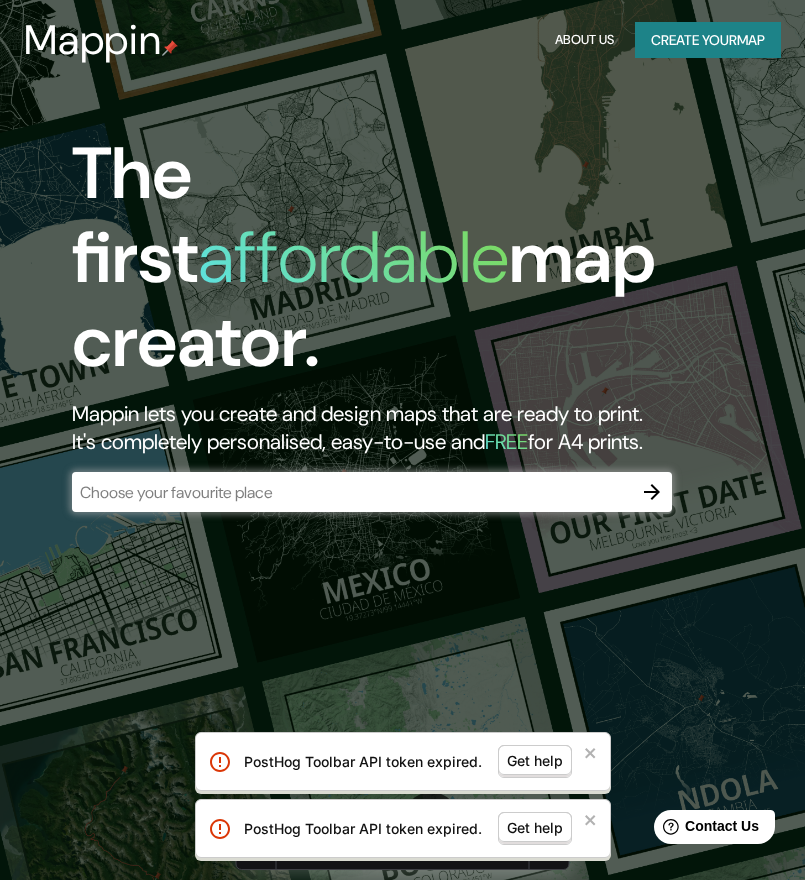 click on "PostHog Toolbar API token expired. Get help" at bounding box center (414, 761) 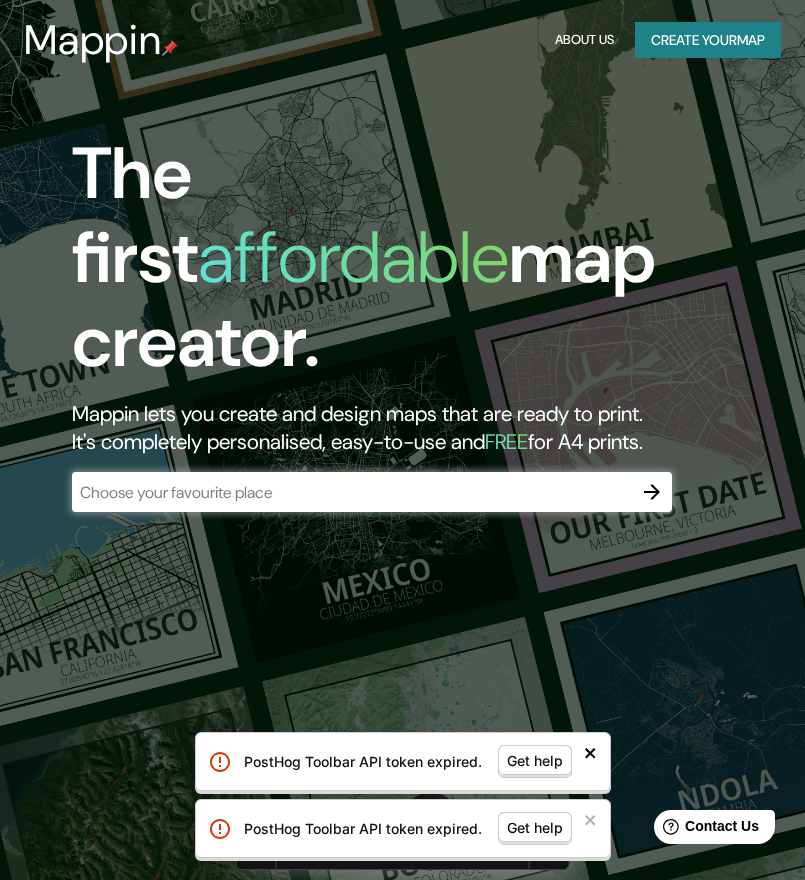click 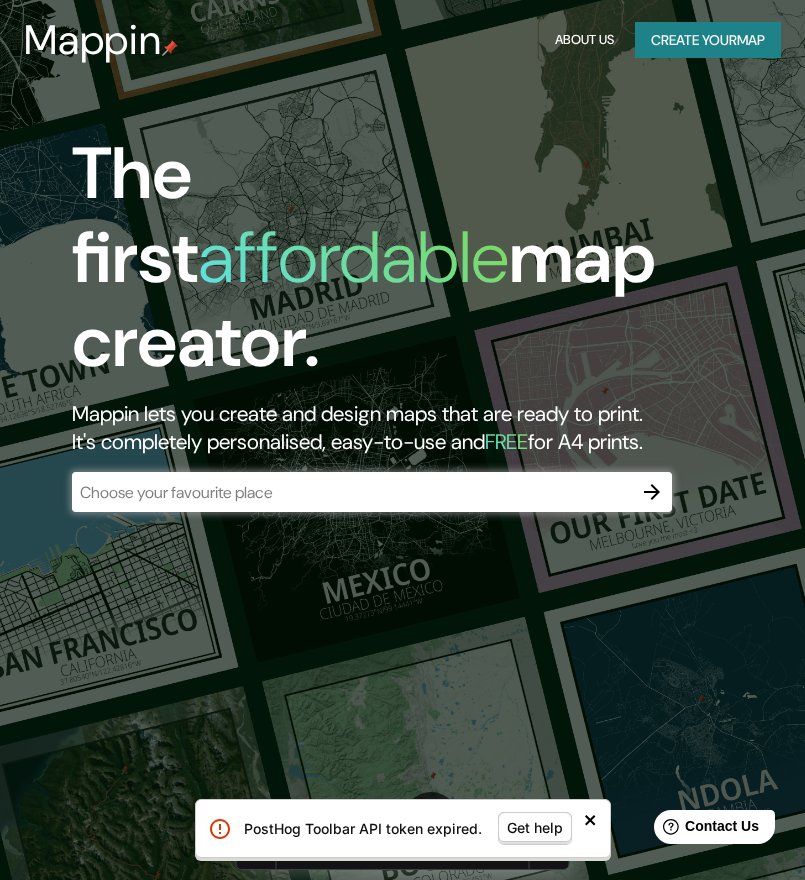 click 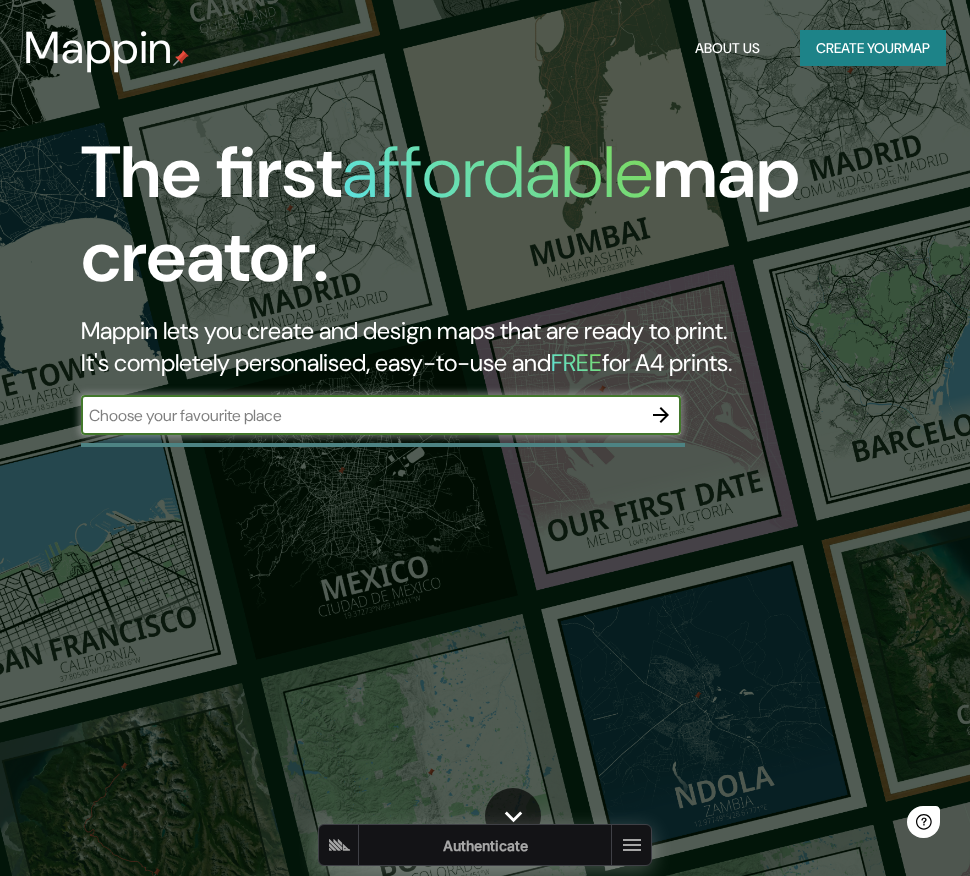 scroll, scrollTop: 0, scrollLeft: 0, axis: both 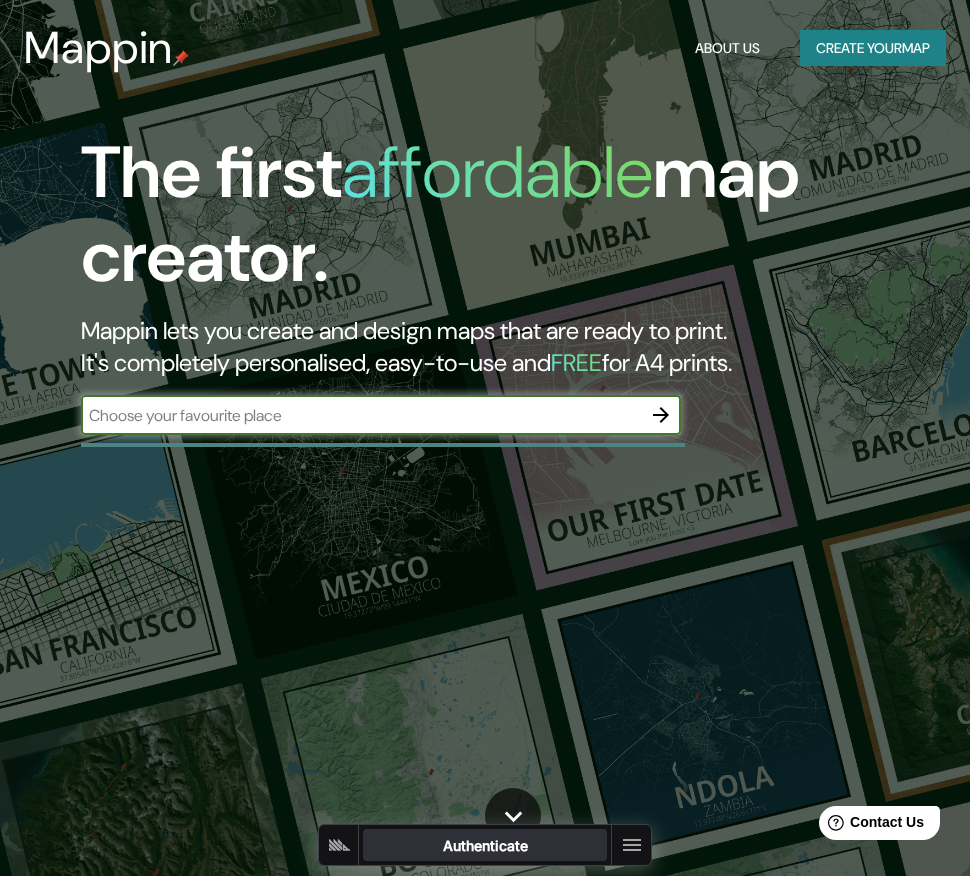click on "Authenticate" at bounding box center (485, 845) 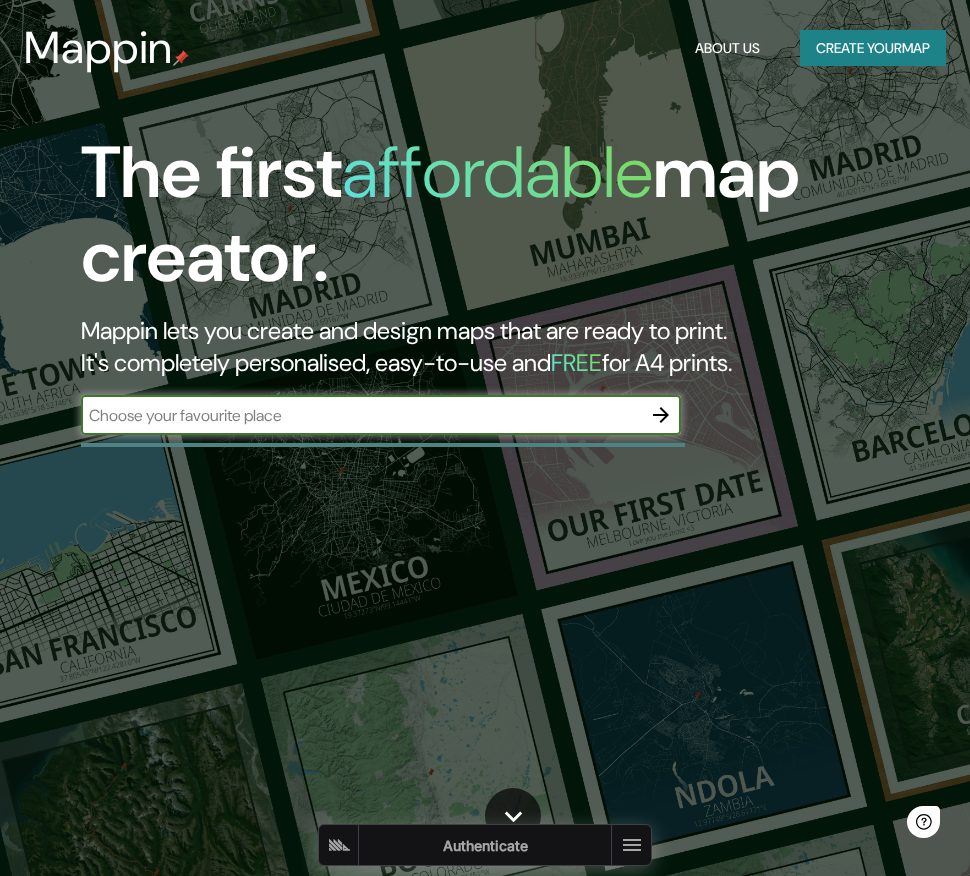 scroll, scrollTop: 0, scrollLeft: 0, axis: both 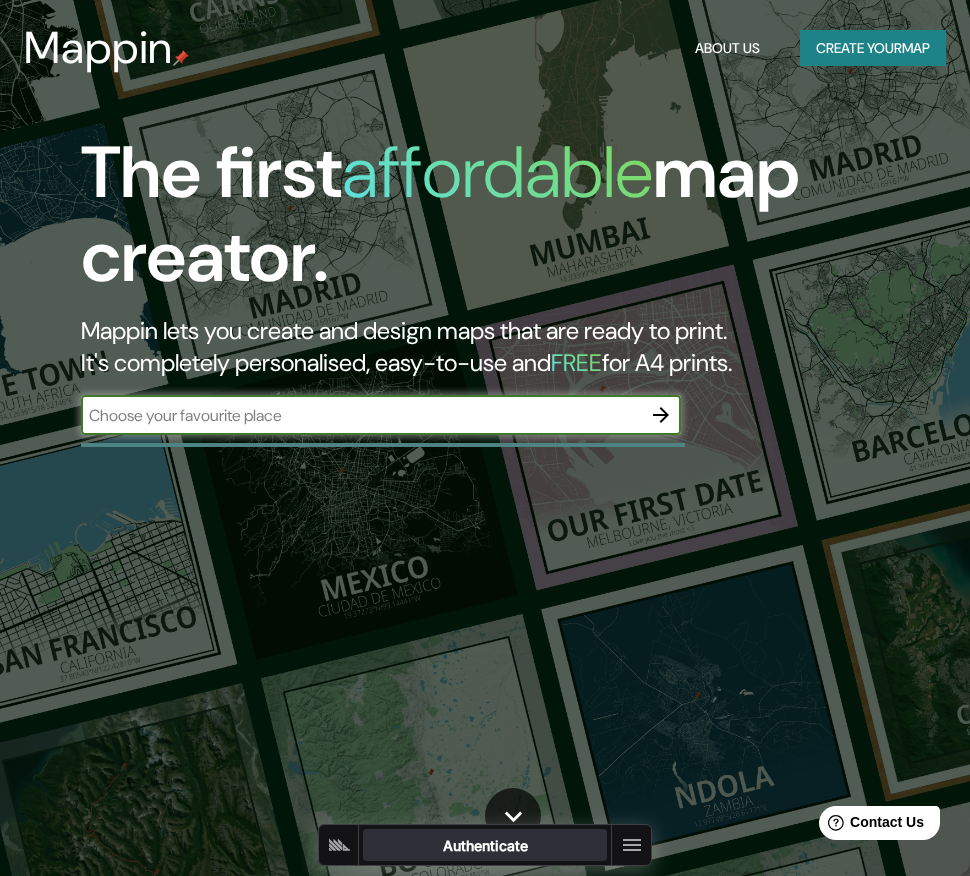 click on "Authenticate" at bounding box center (485, 845) 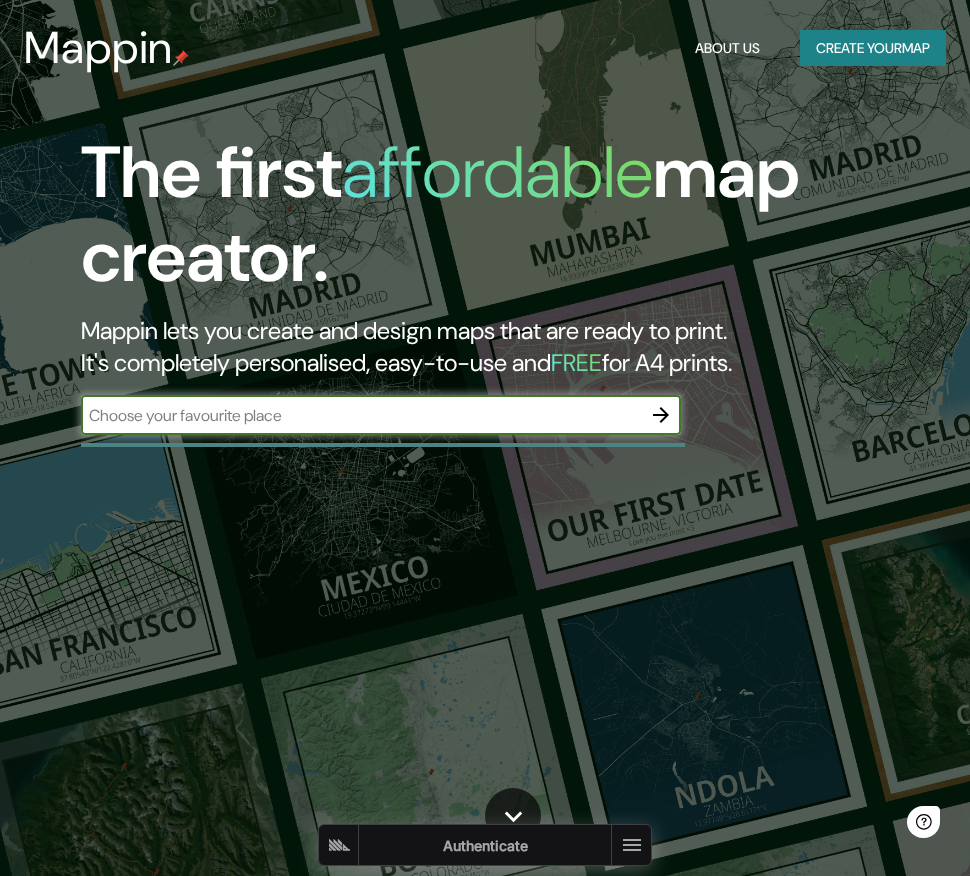 scroll, scrollTop: 0, scrollLeft: 0, axis: both 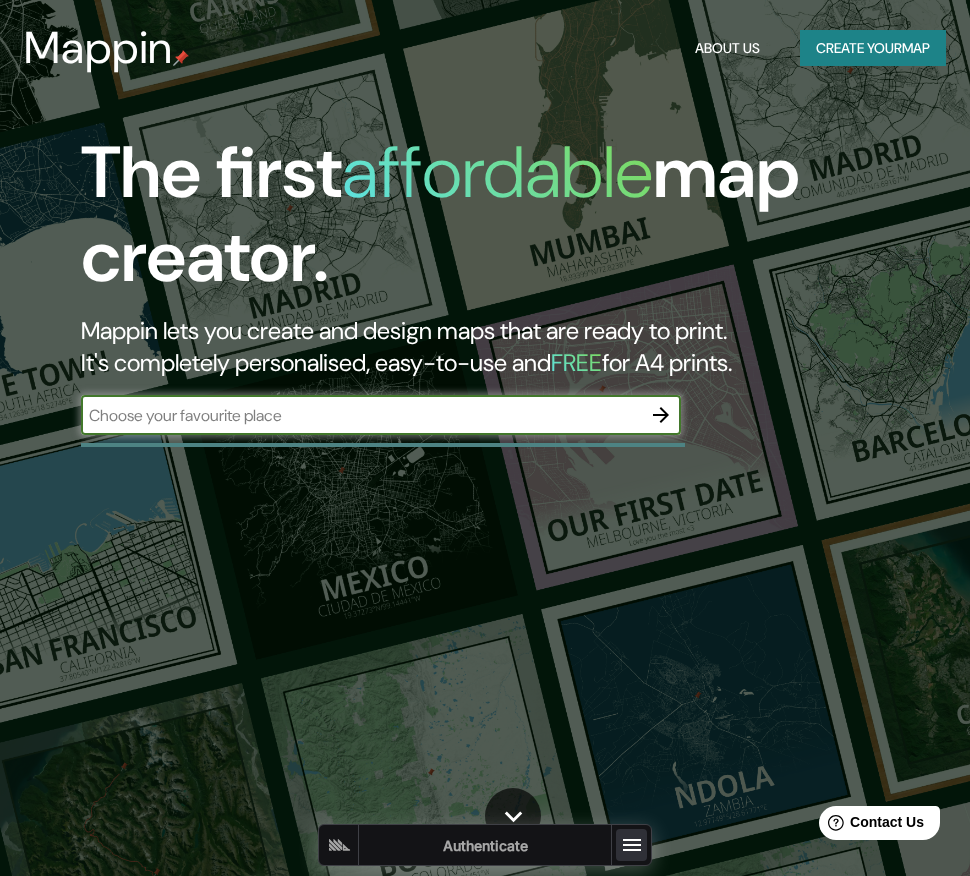 click 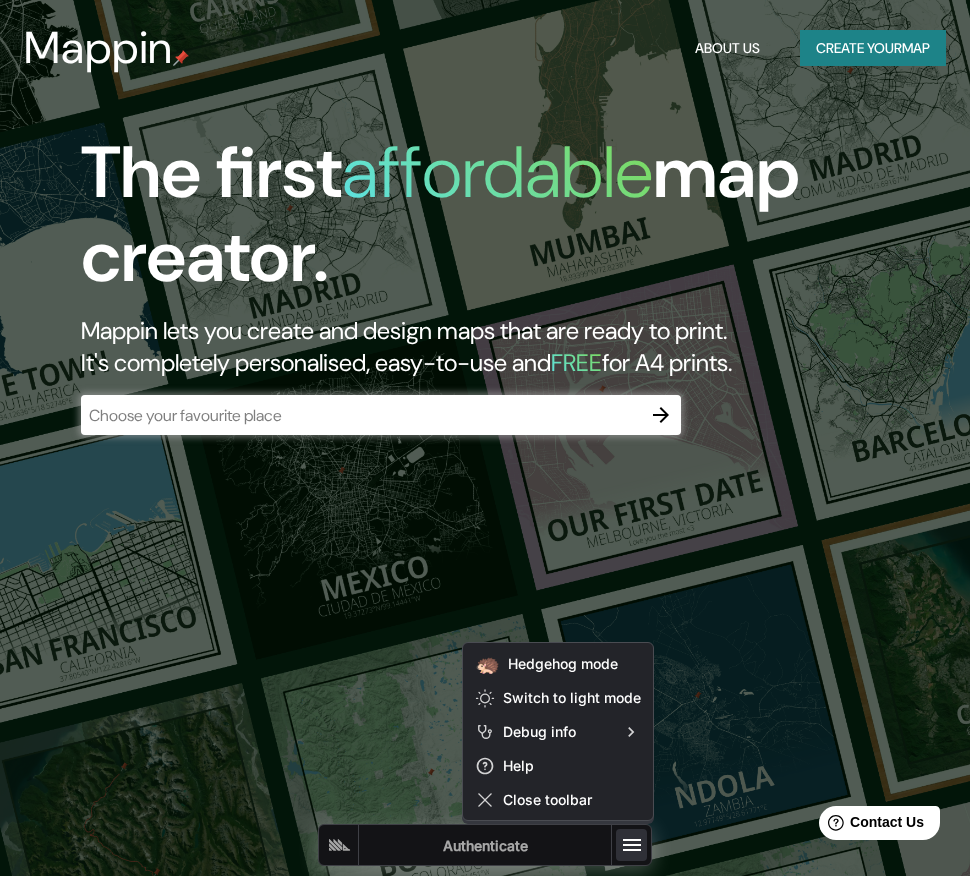 click 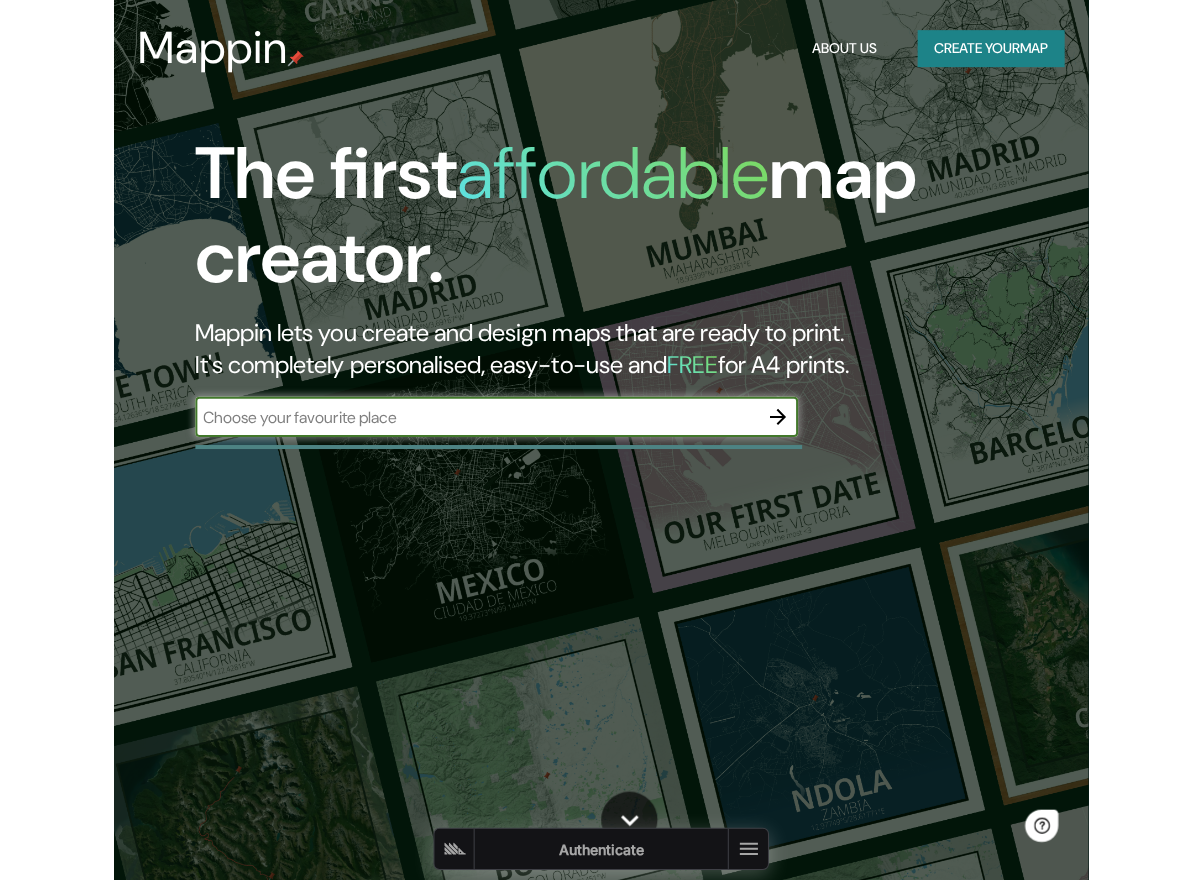 scroll, scrollTop: 0, scrollLeft: 0, axis: both 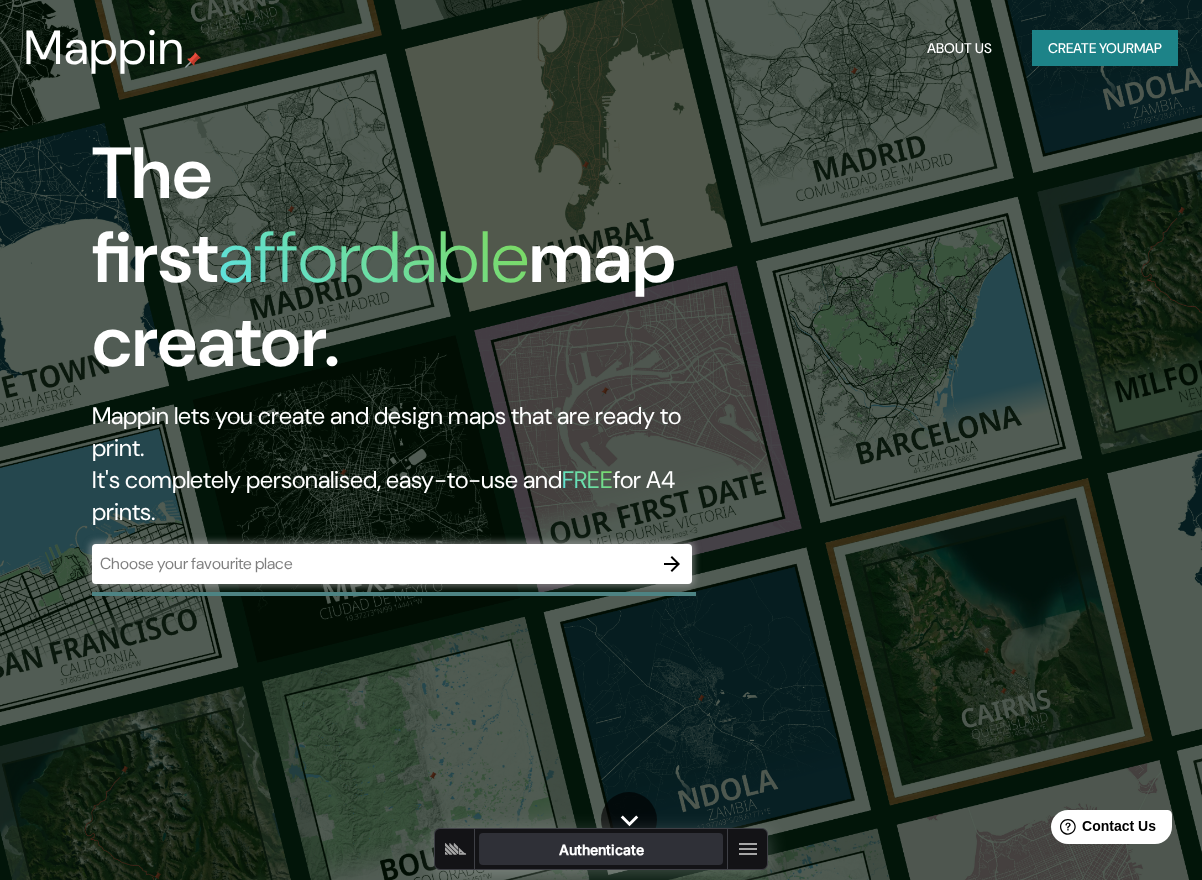 click on "Authenticate" at bounding box center [601, 849] 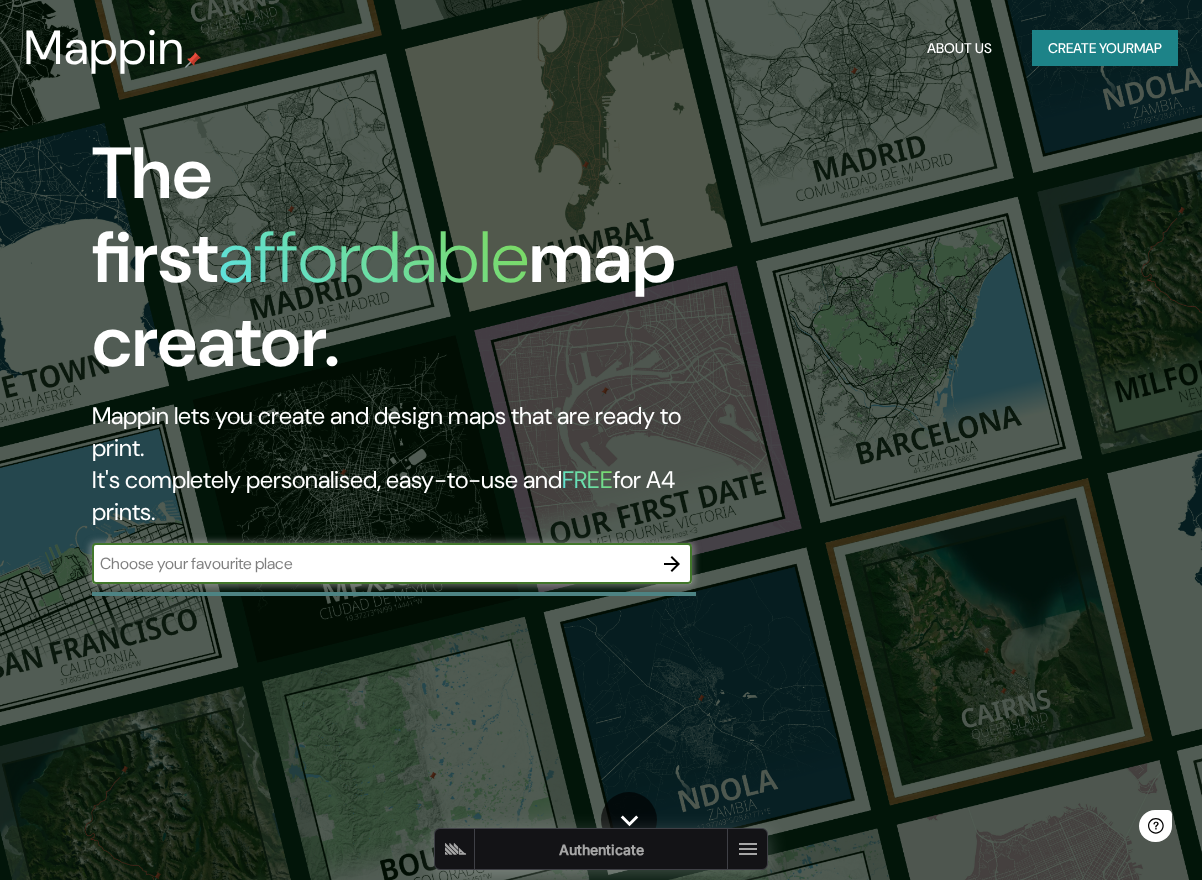 scroll, scrollTop: 0, scrollLeft: 0, axis: both 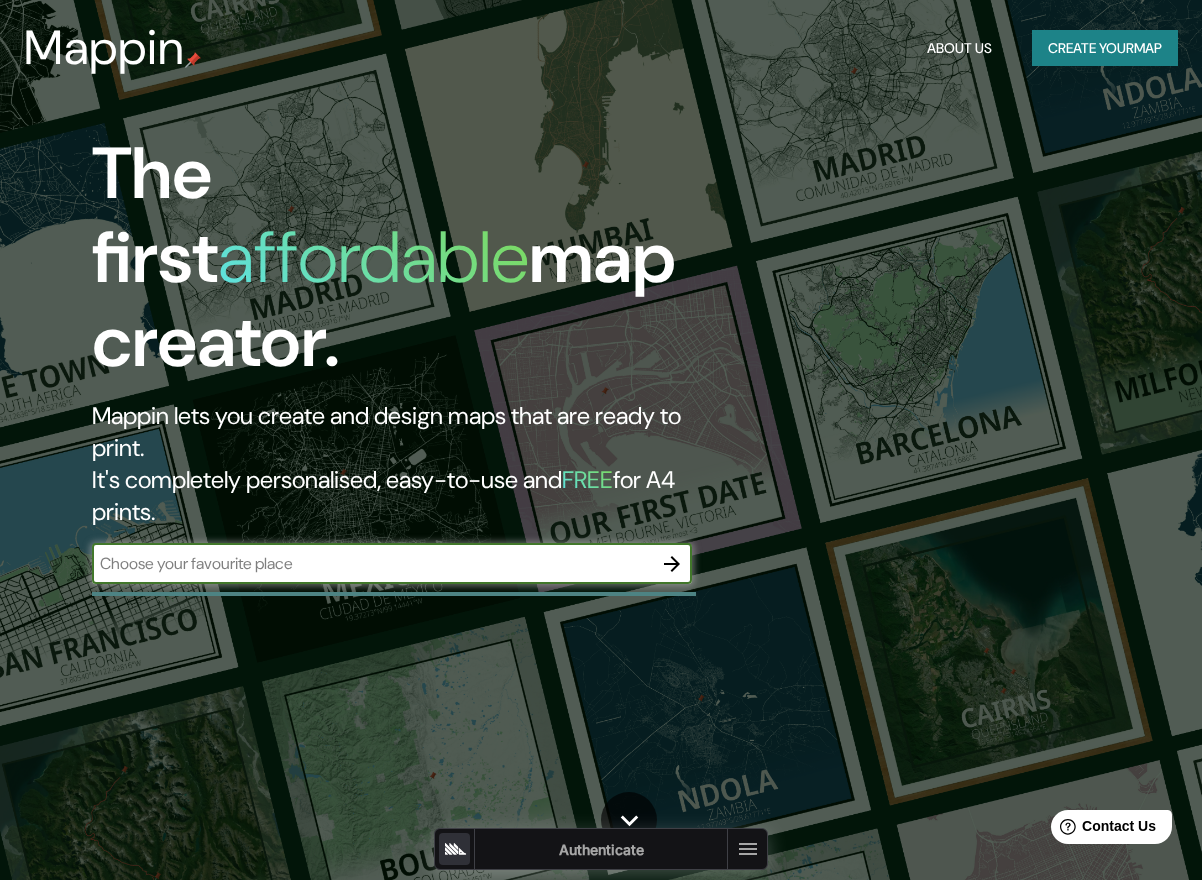 click 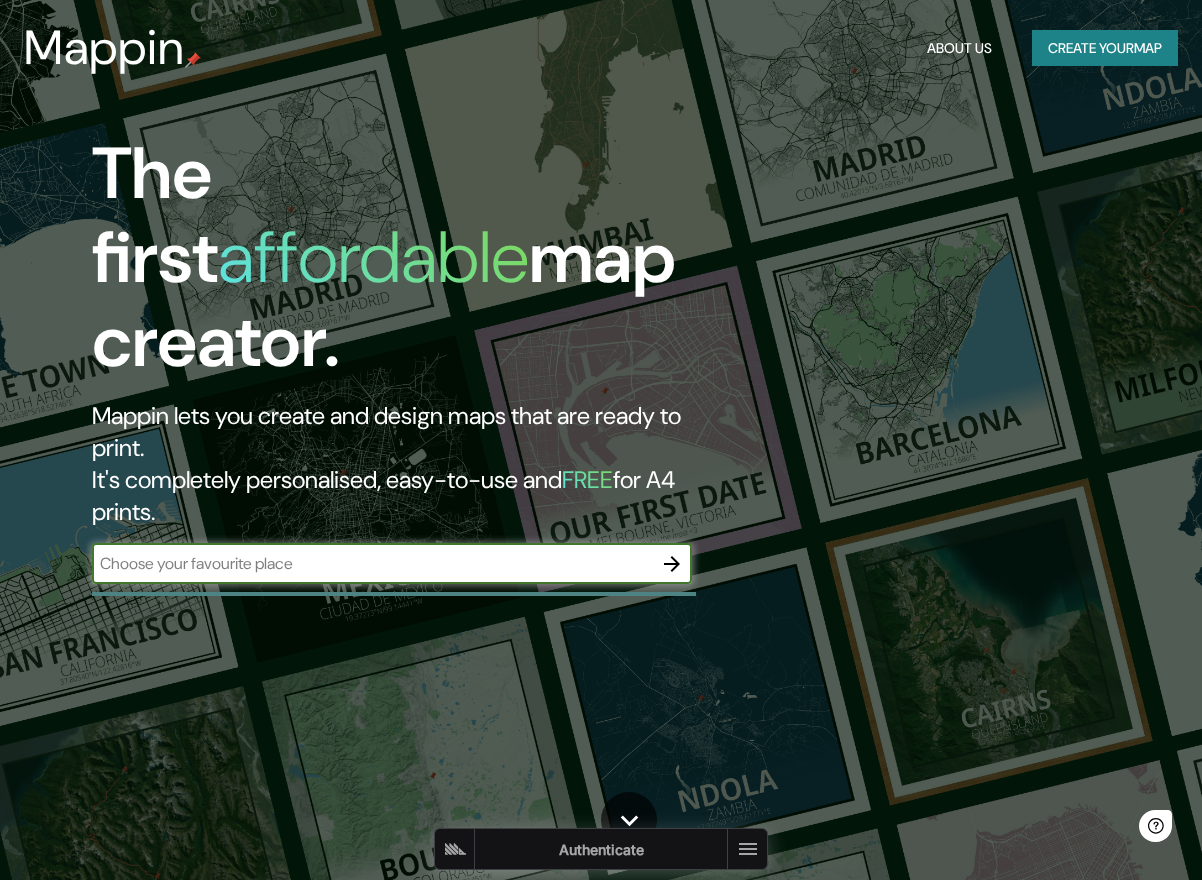 scroll, scrollTop: 0, scrollLeft: 0, axis: both 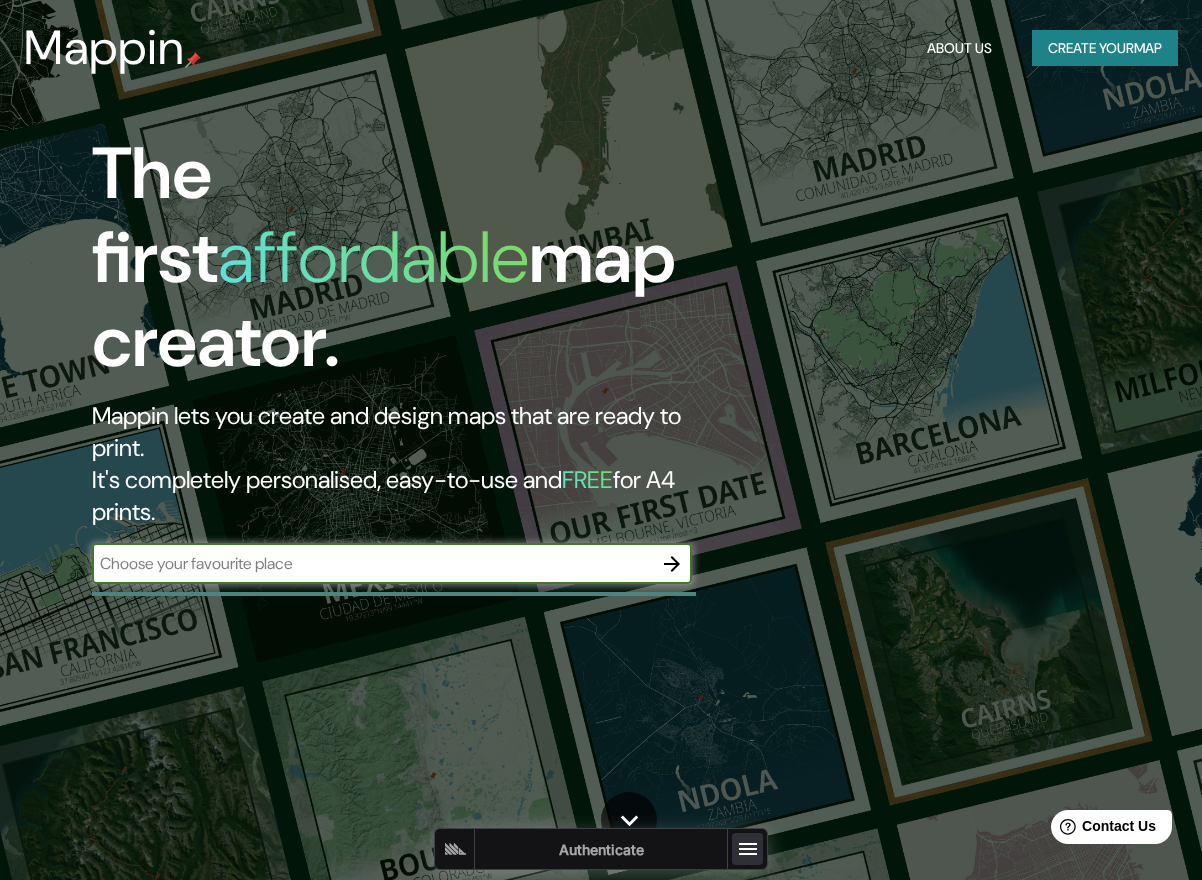 click 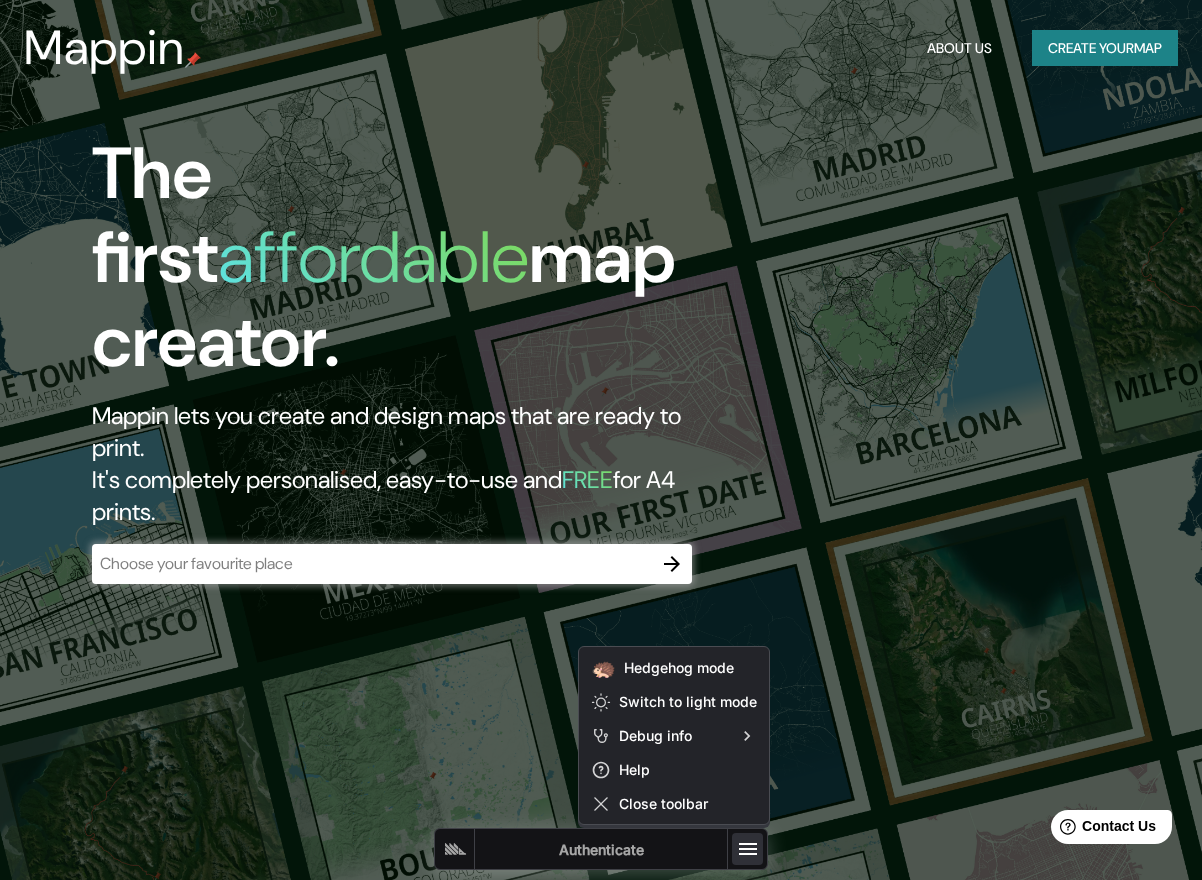 type 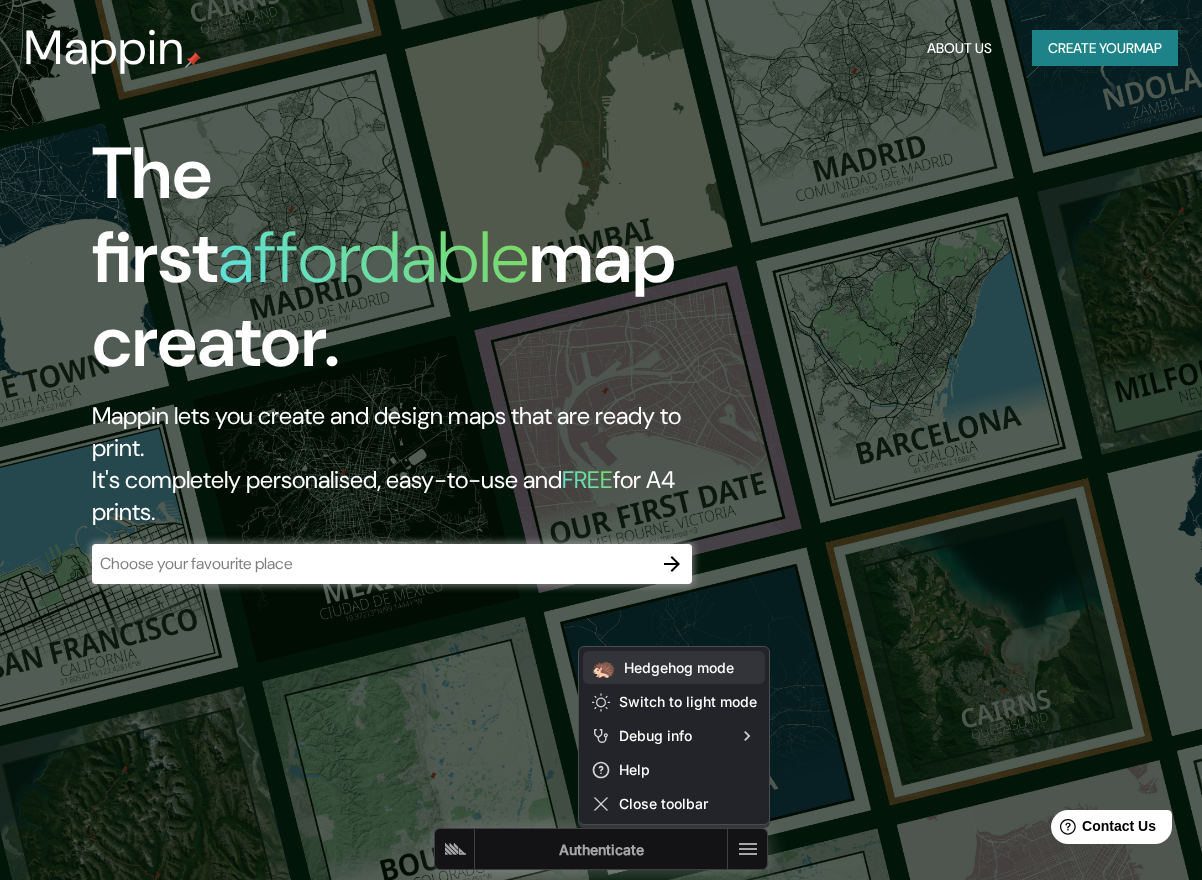 click on "Hedgehog mode" at bounding box center [690, 667] 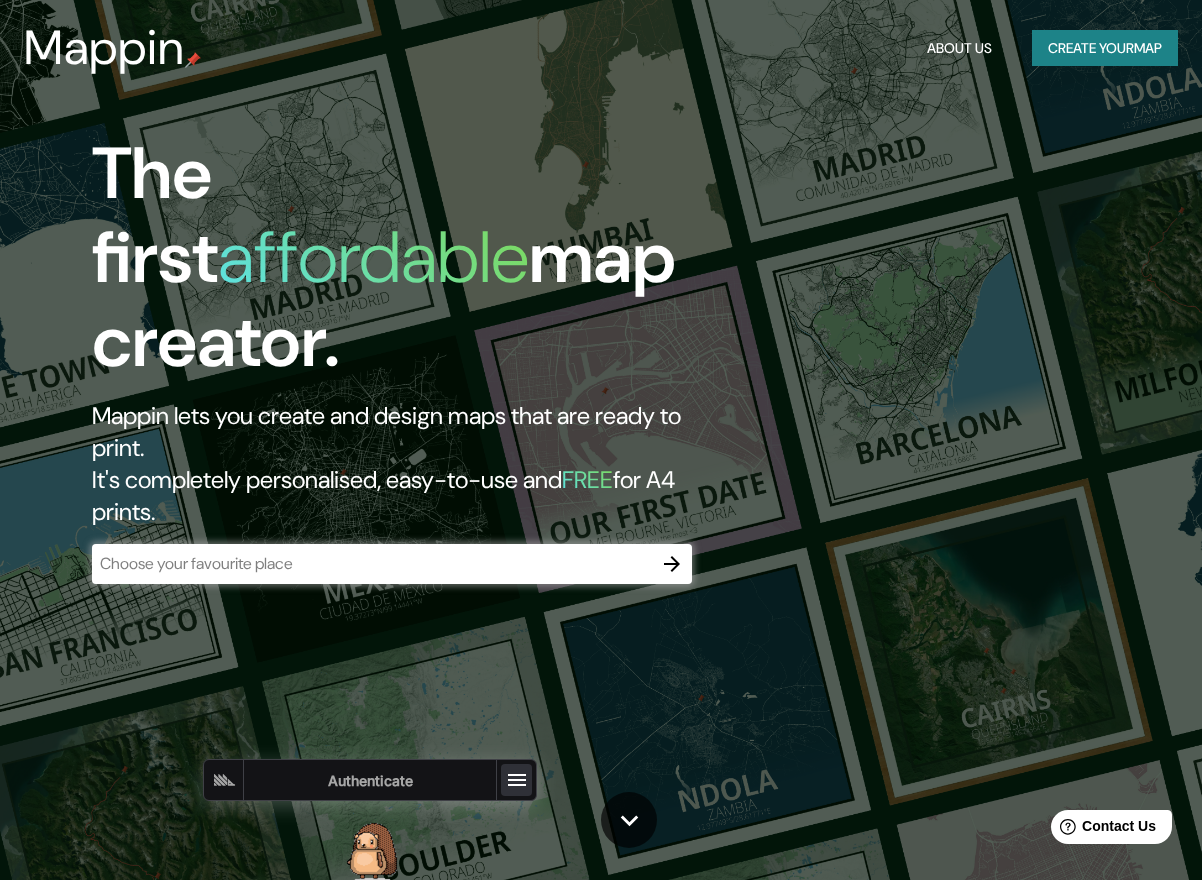 click 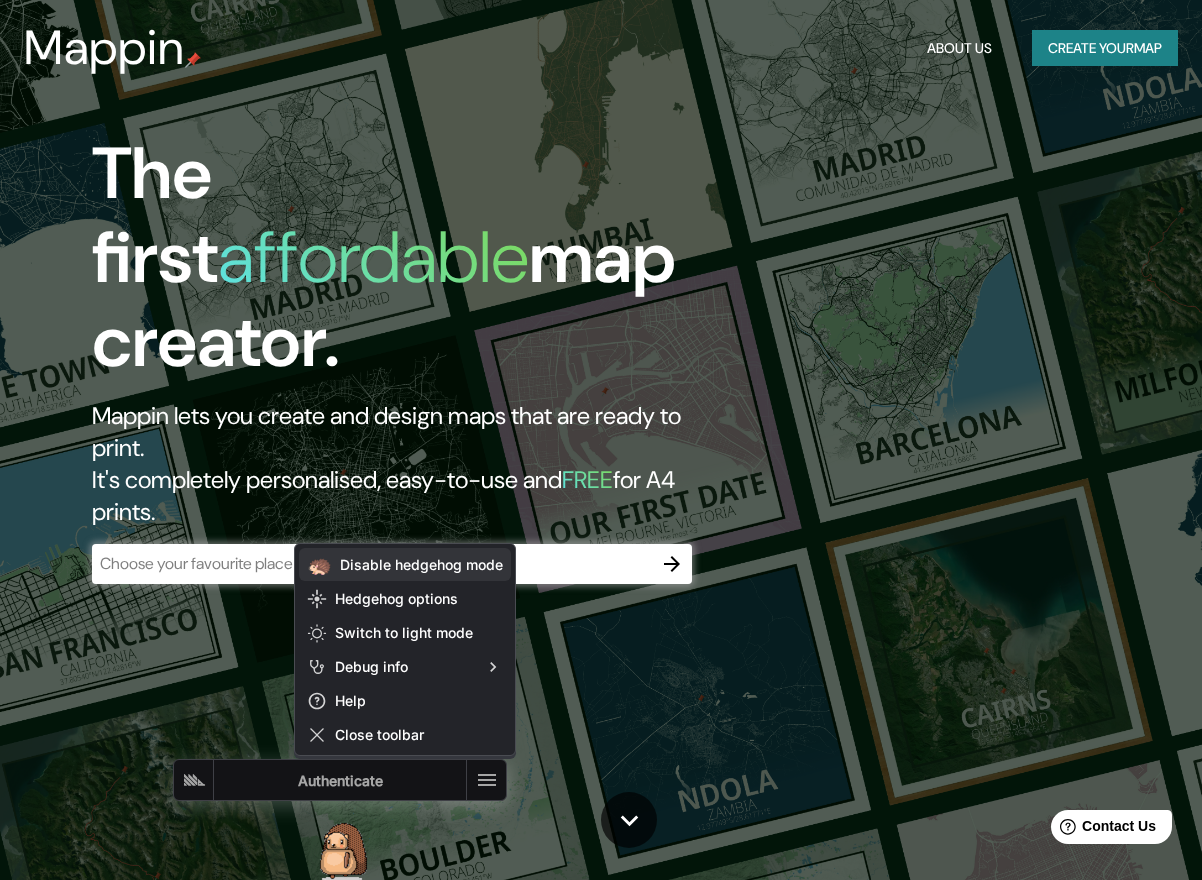 click on "Disable hedgehog mode" at bounding box center [421, 564] 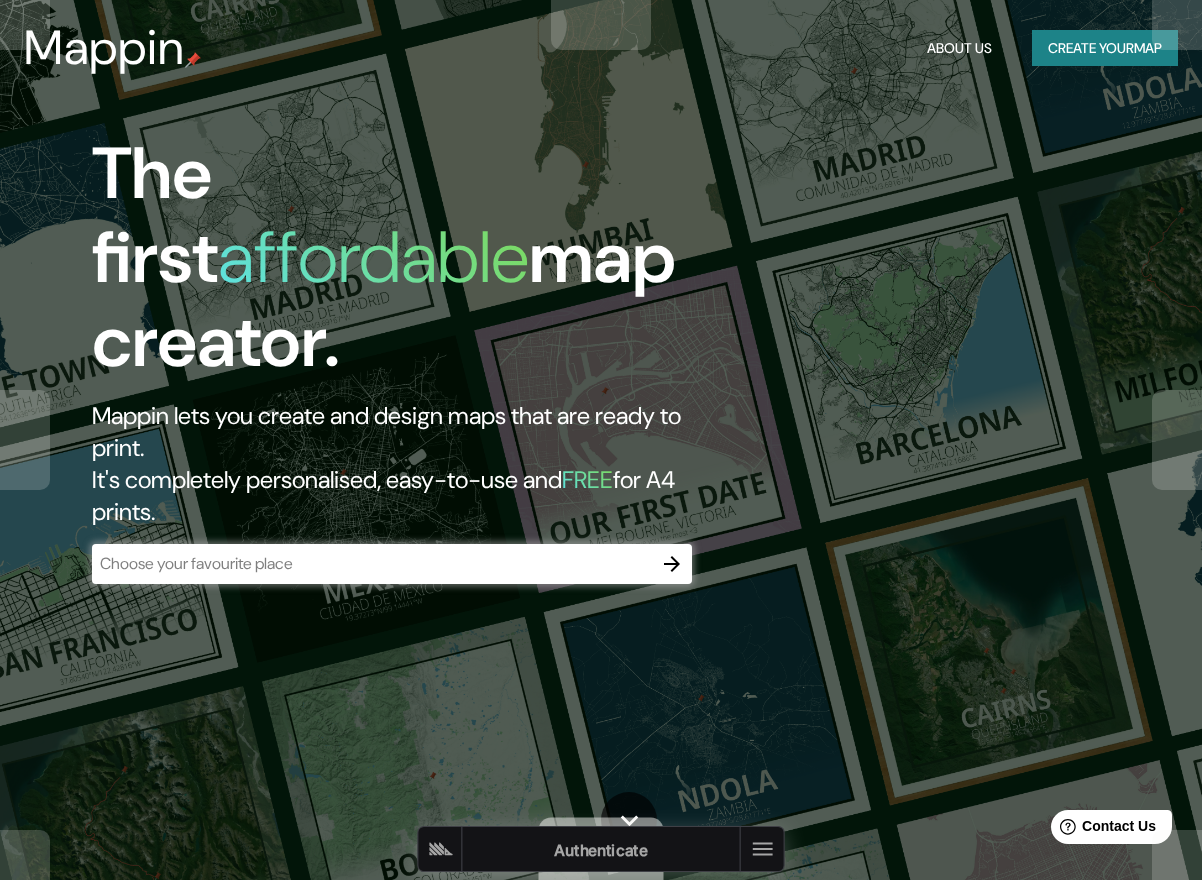 drag, startPoint x: 473, startPoint y: 782, endPoint x: 552, endPoint y: 860, distance: 111.01801 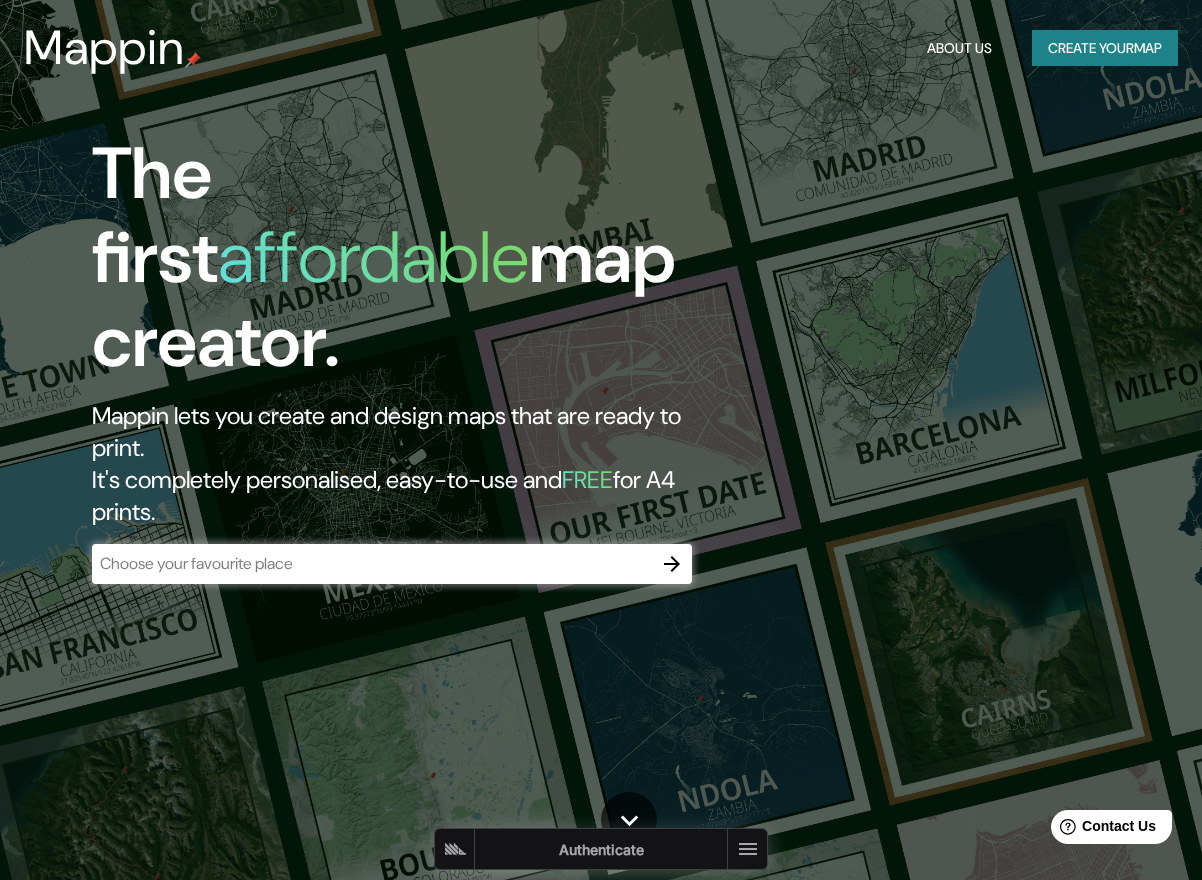 click on "The first  affordable  map creator. Mappin lets you create and design maps that are ready to print. It's completely personalised, easy-to-use and  FREE  for A4 prints. ​" at bounding box center [601, 440] 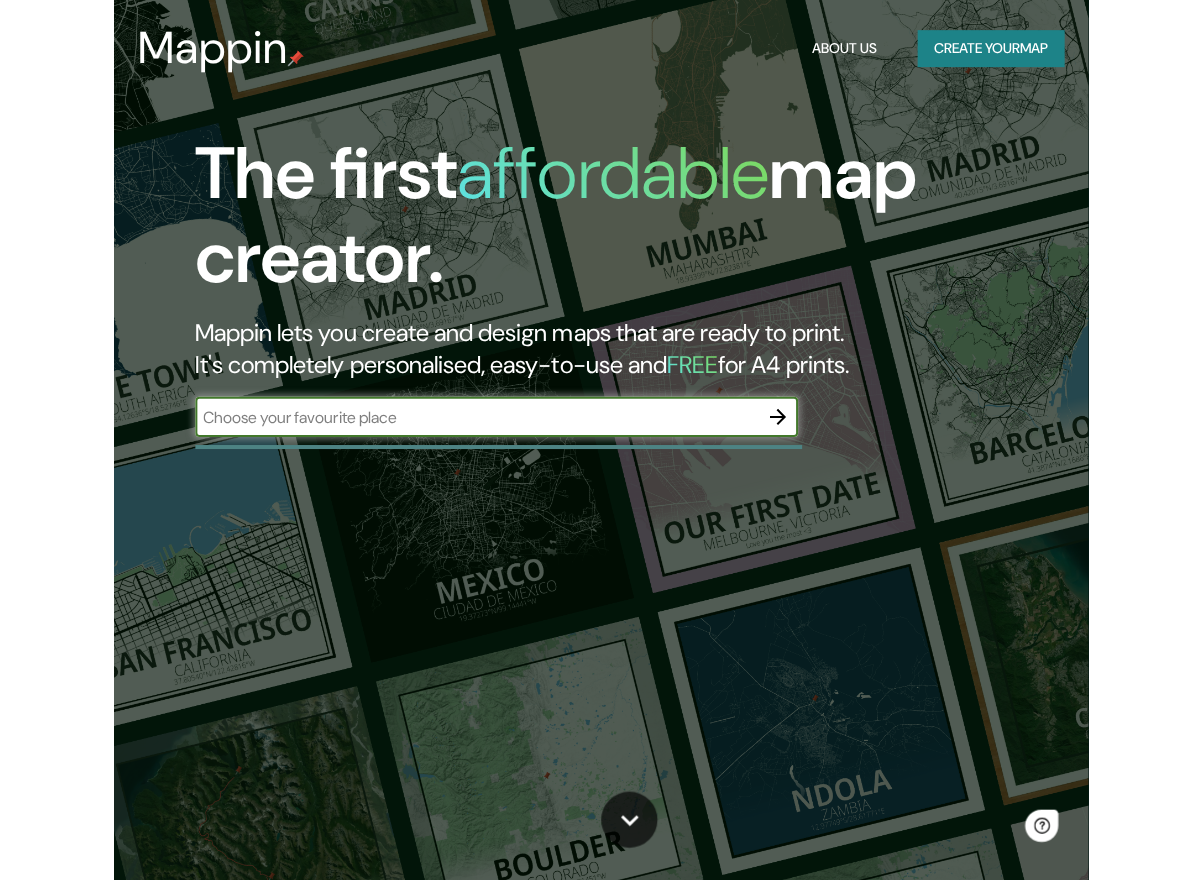 scroll, scrollTop: 0, scrollLeft: 0, axis: both 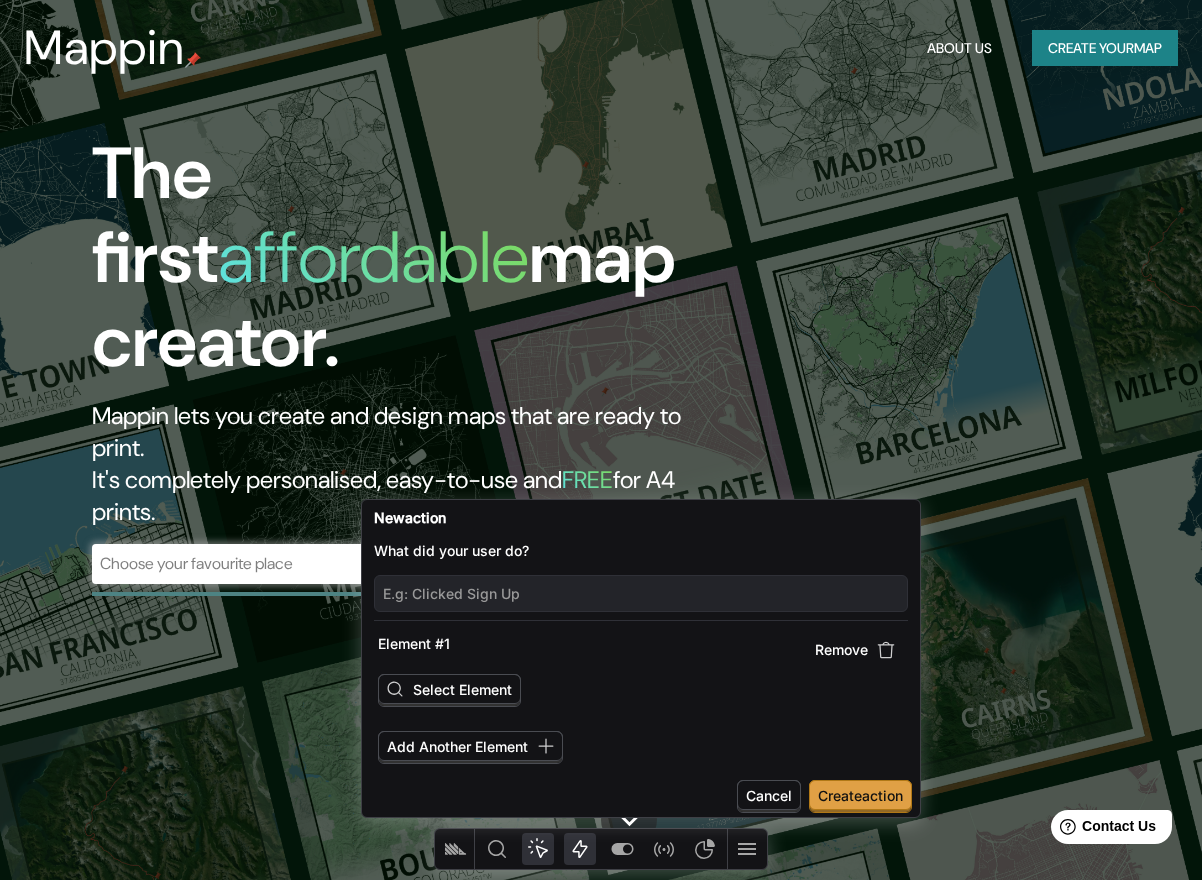 click 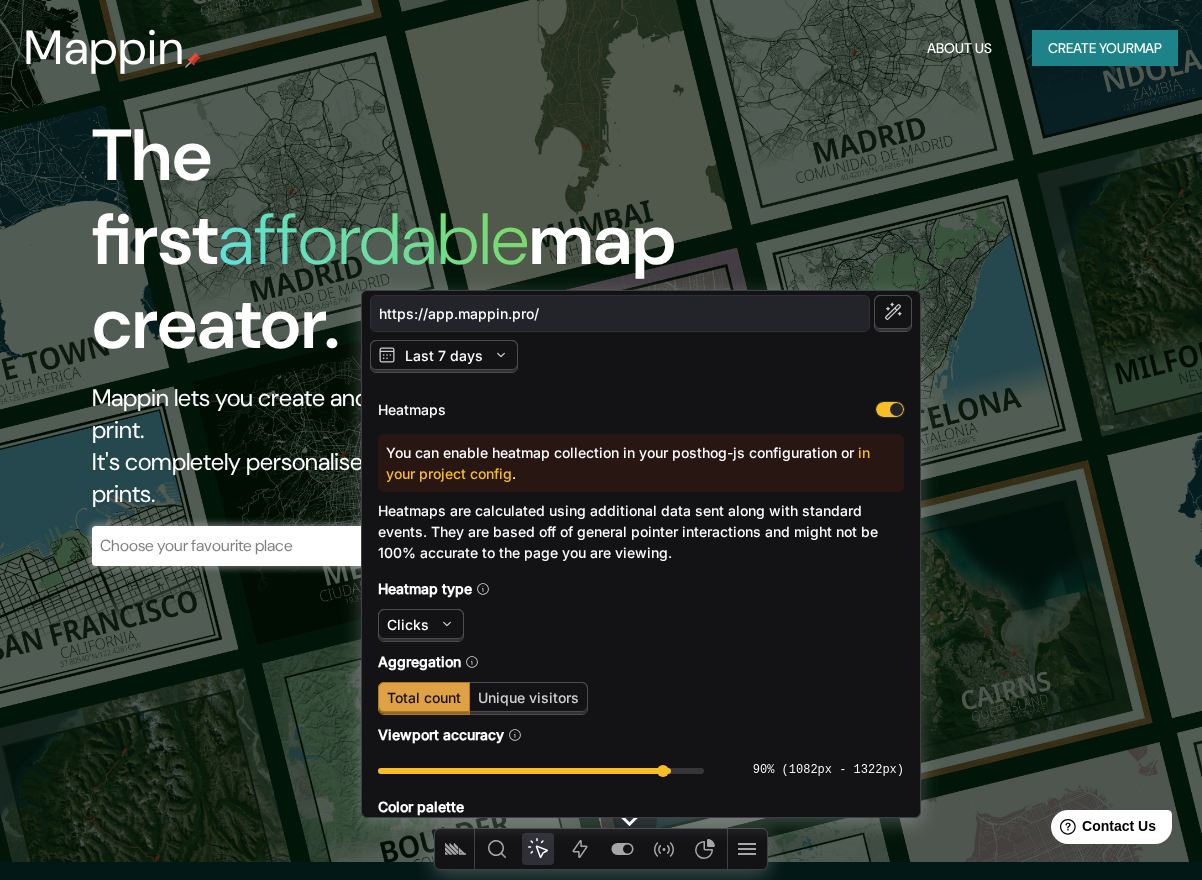 scroll, scrollTop: 0, scrollLeft: 0, axis: both 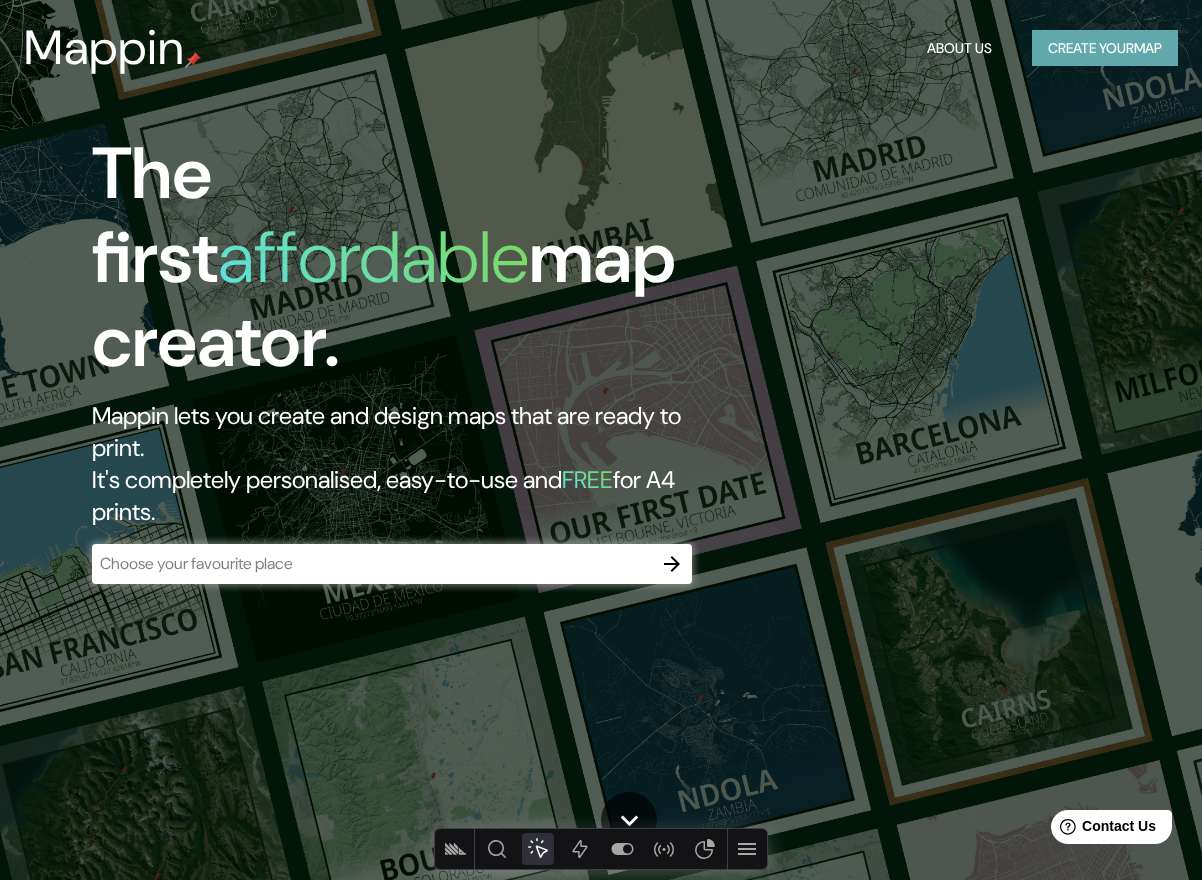 click on "Create your   map" at bounding box center [1105, 48] 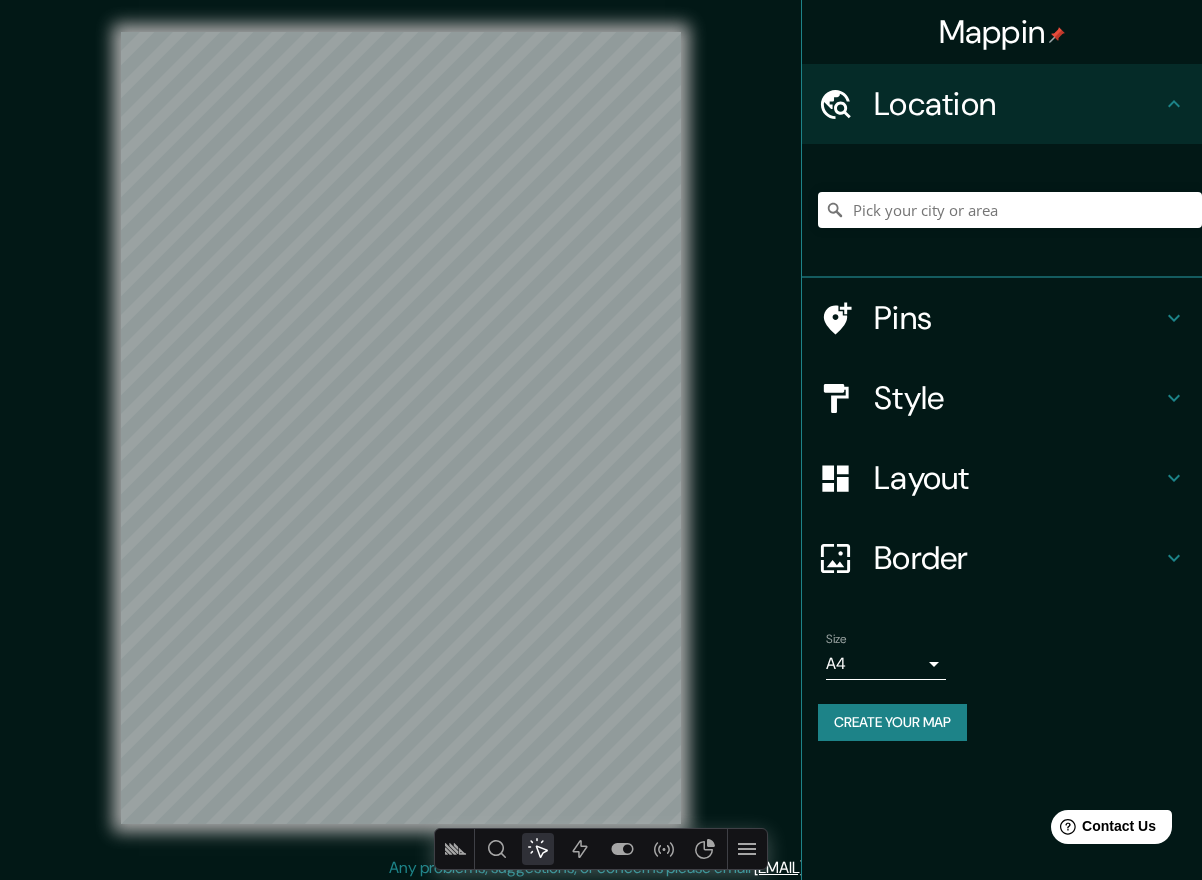 type on "https://app.mappin.pro/create" 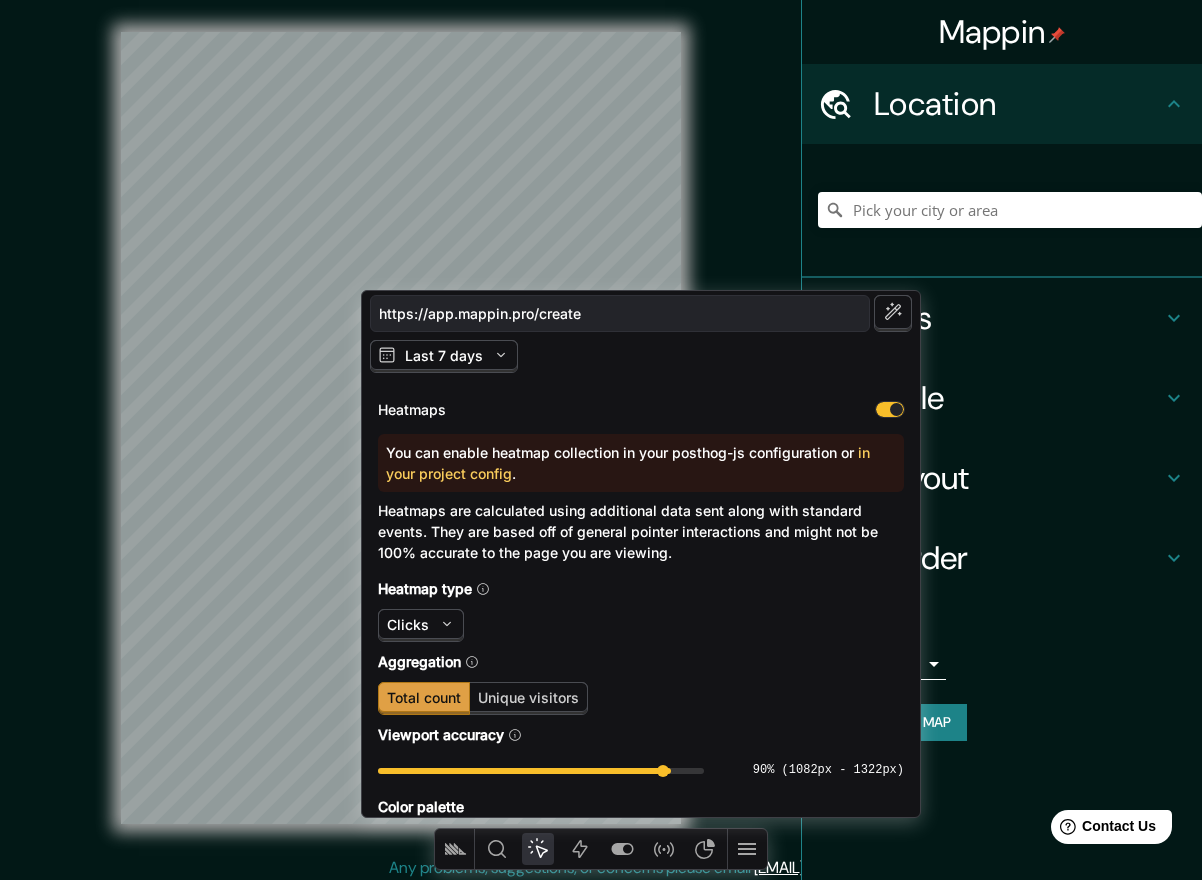 click on "in your project config" at bounding box center (628, 463) 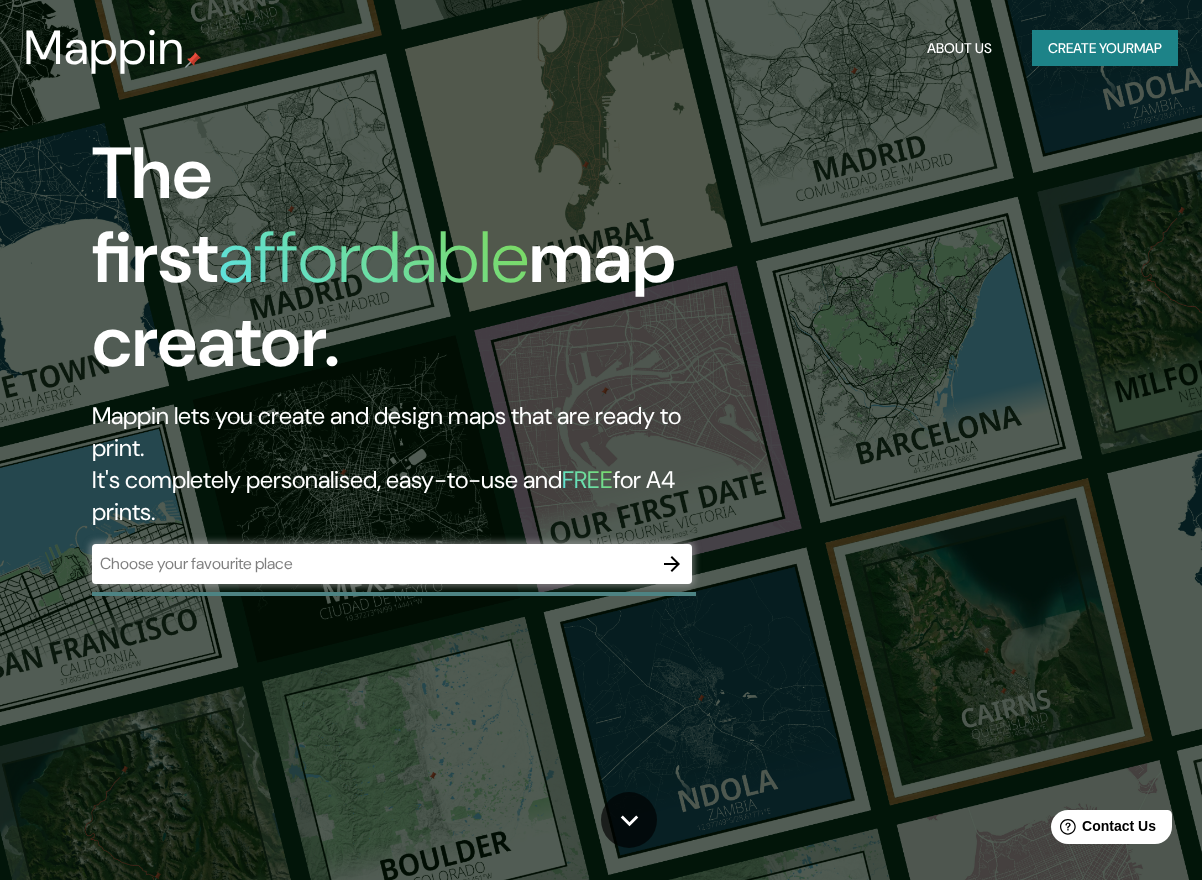 scroll, scrollTop: 0, scrollLeft: 0, axis: both 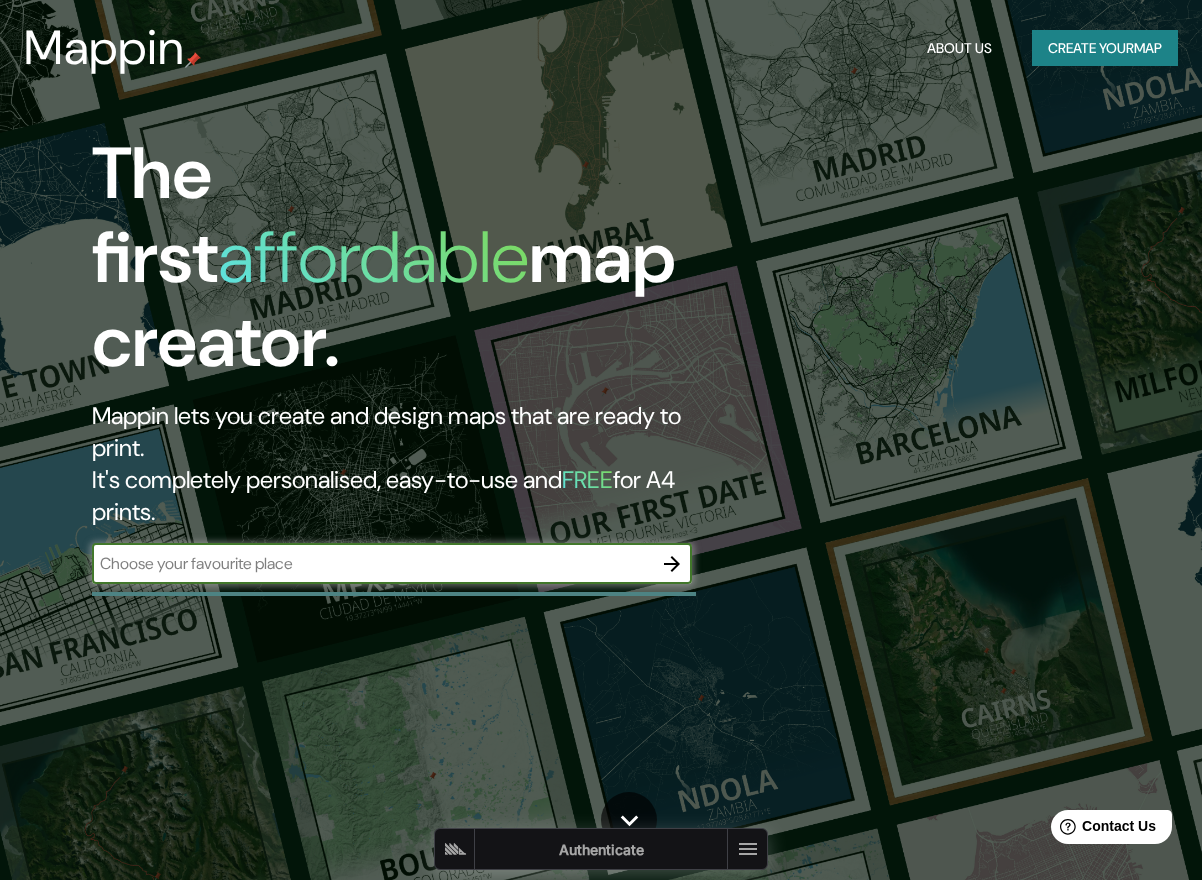 click on "Create your   map" at bounding box center (1105, 48) 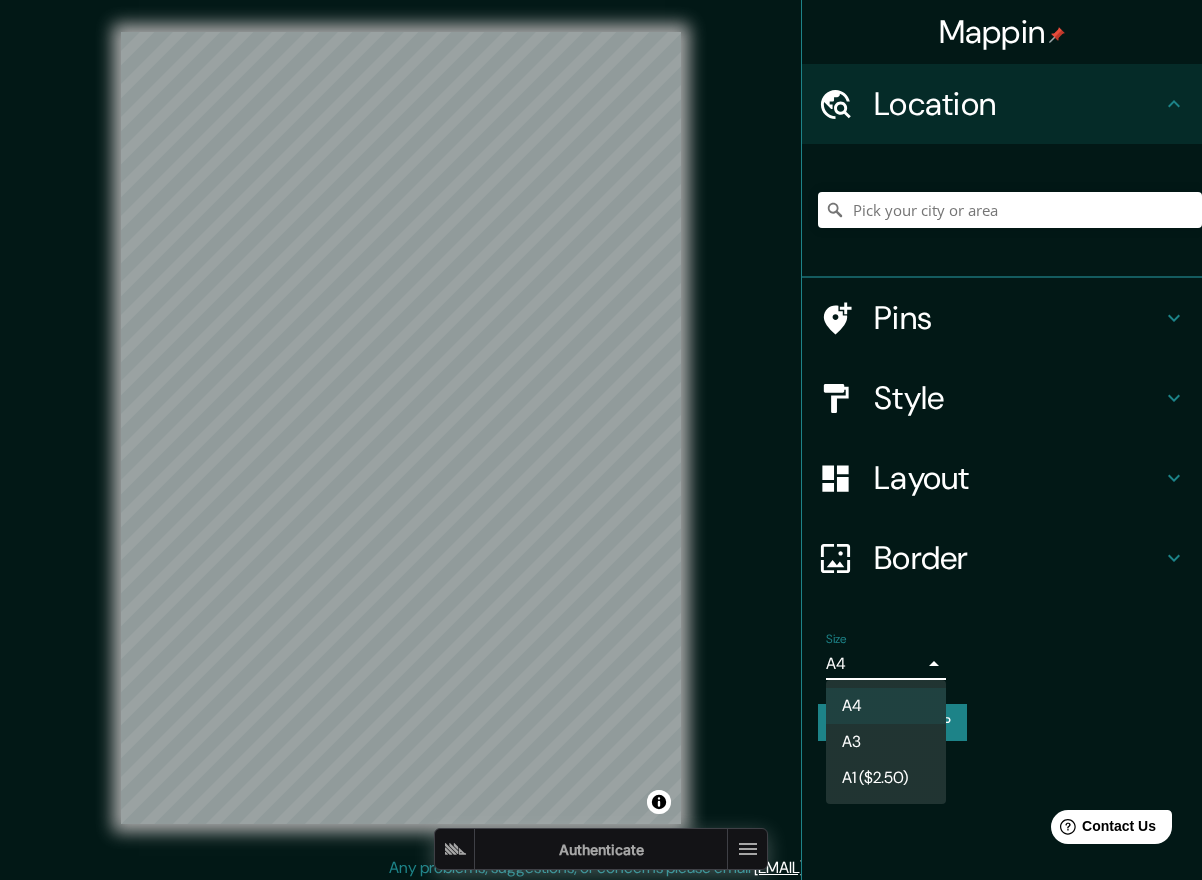 click on "Mappin Location Pins Style Layout Border Choose a border.  Hint : you can make layers of the frame opaque to create some cool effects. None Simple Transparent Fancy Size A4 single Create your map © Mapbox   © OpenStreetMap   Improve this map Any problems, suggestions, or concerns please email    [EMAIL] . . . A4 A3 A1 ($2.50)" at bounding box center (601, 440) 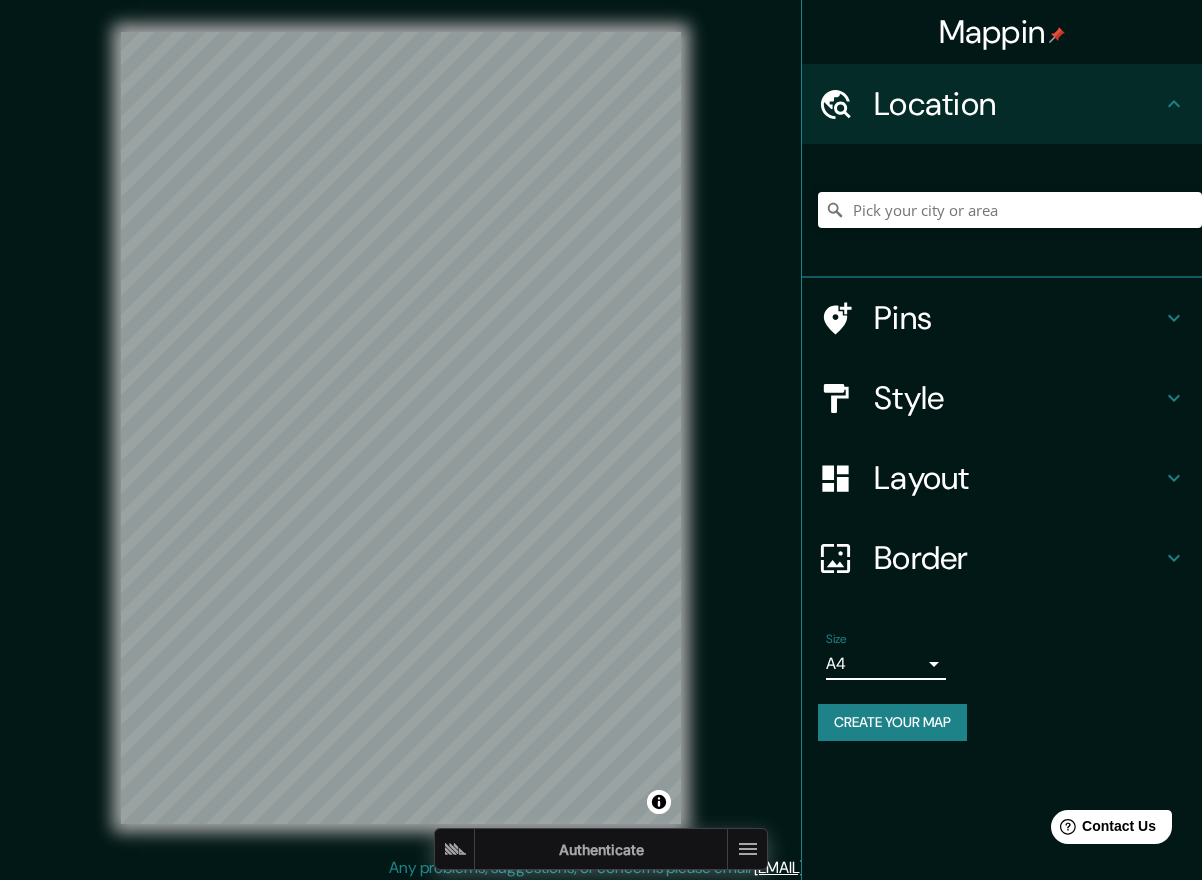 click on "Mappin Location Pins Style Layout Border Choose a border.  Hint : you can make layers of the frame opaque to create some cool effects. None Simple Transparent Fancy Size A4 single Create your map © Mapbox   © OpenStreetMap   Improve this map Any problems, suggestions, or concerns please email    [EMAIL] . . ." at bounding box center (601, 440) 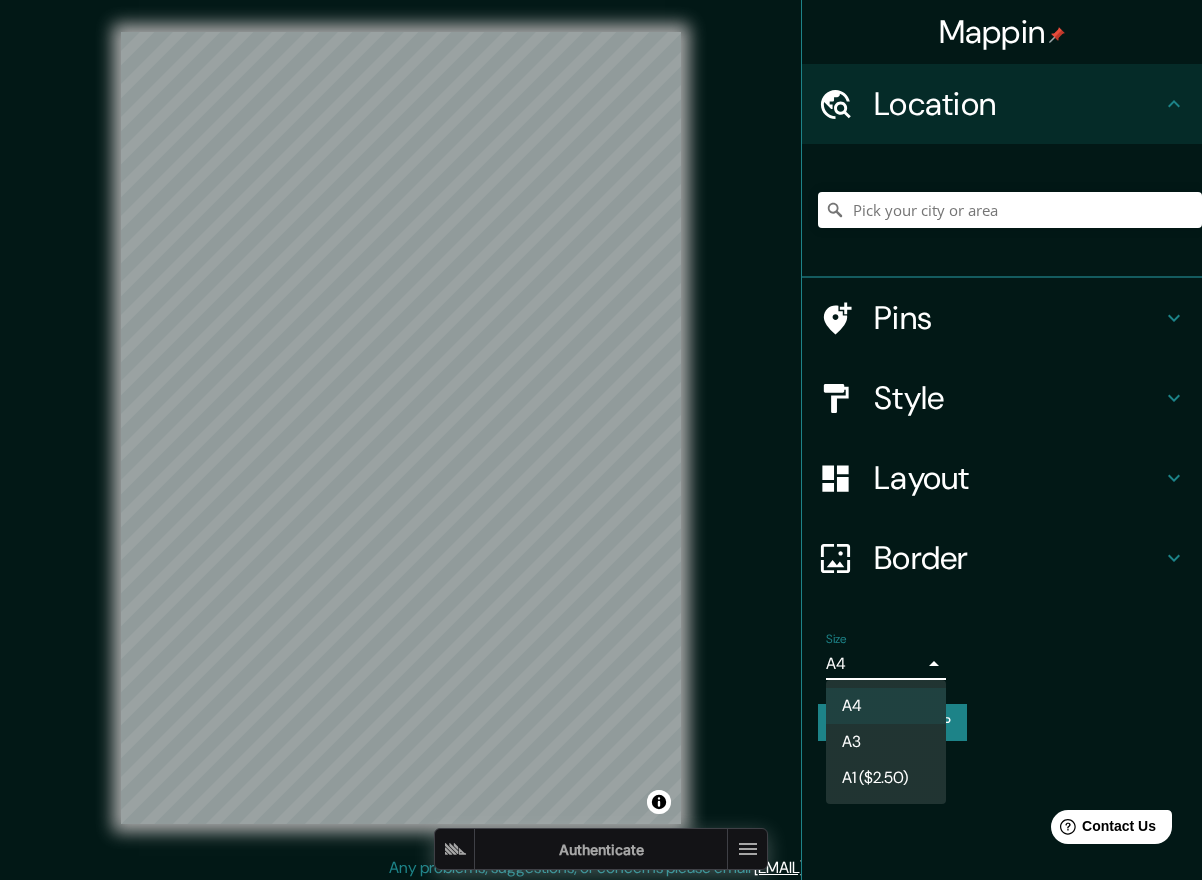 click at bounding box center [601, 440] 